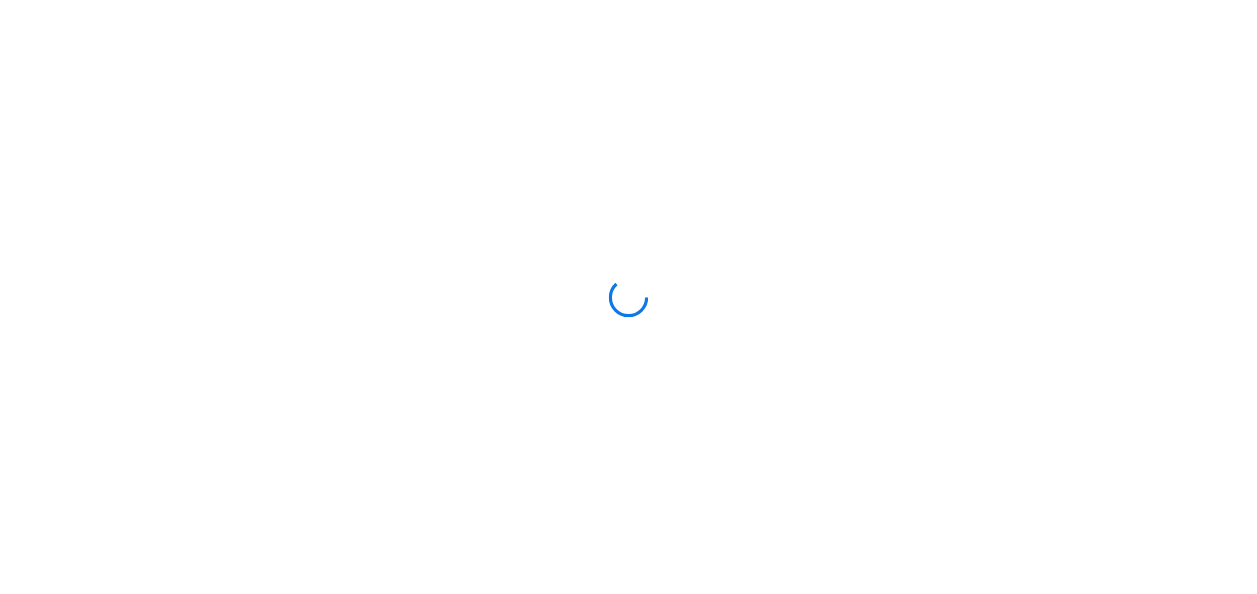 scroll, scrollTop: 0, scrollLeft: 0, axis: both 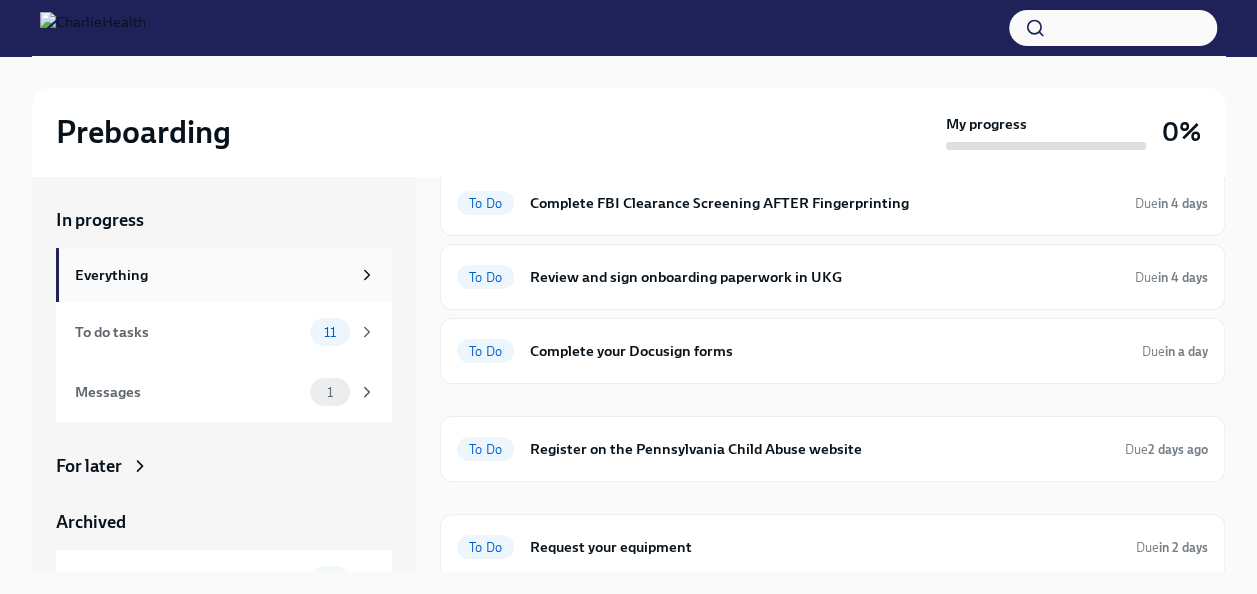click 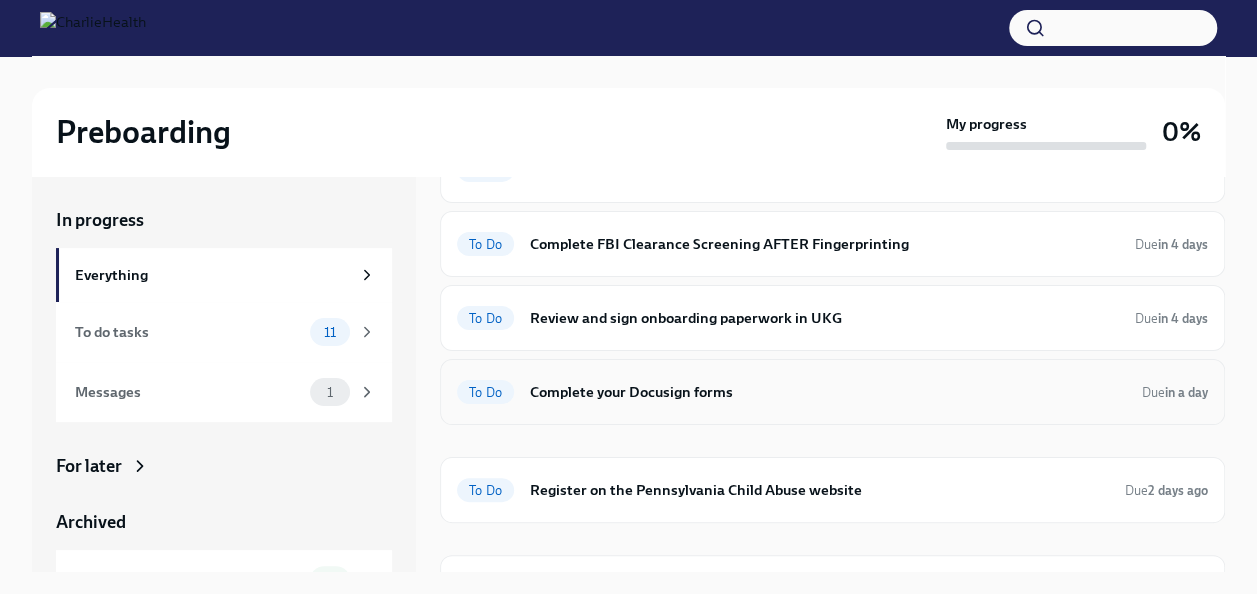 scroll, scrollTop: 668, scrollLeft: 0, axis: vertical 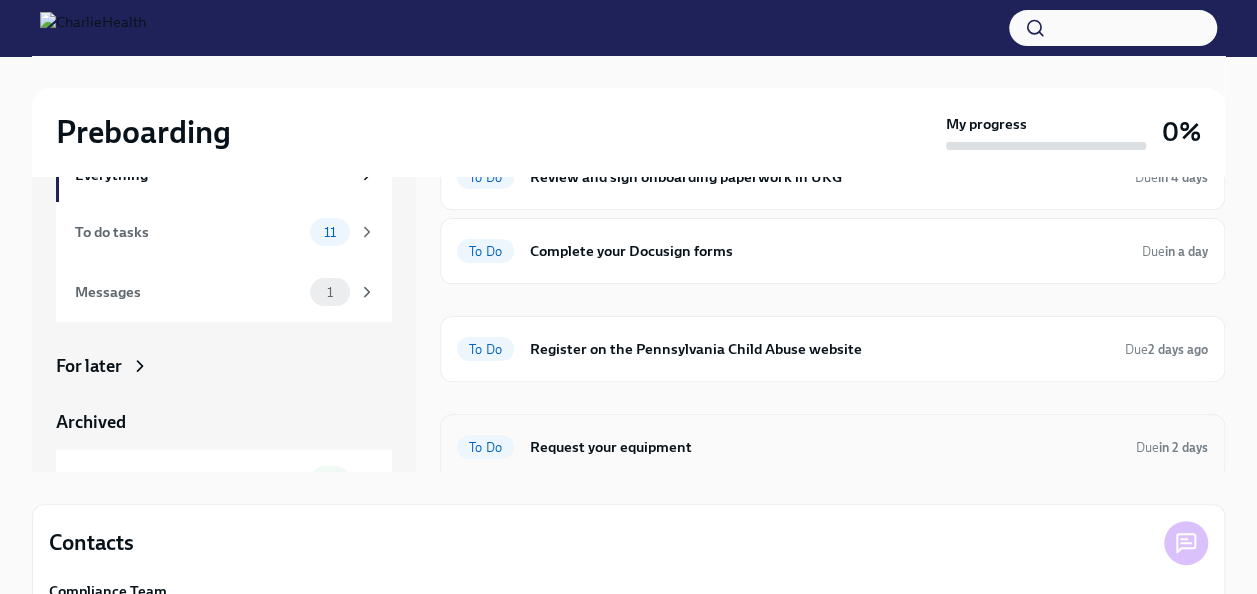 click on "Request your equipment" at bounding box center (825, 447) 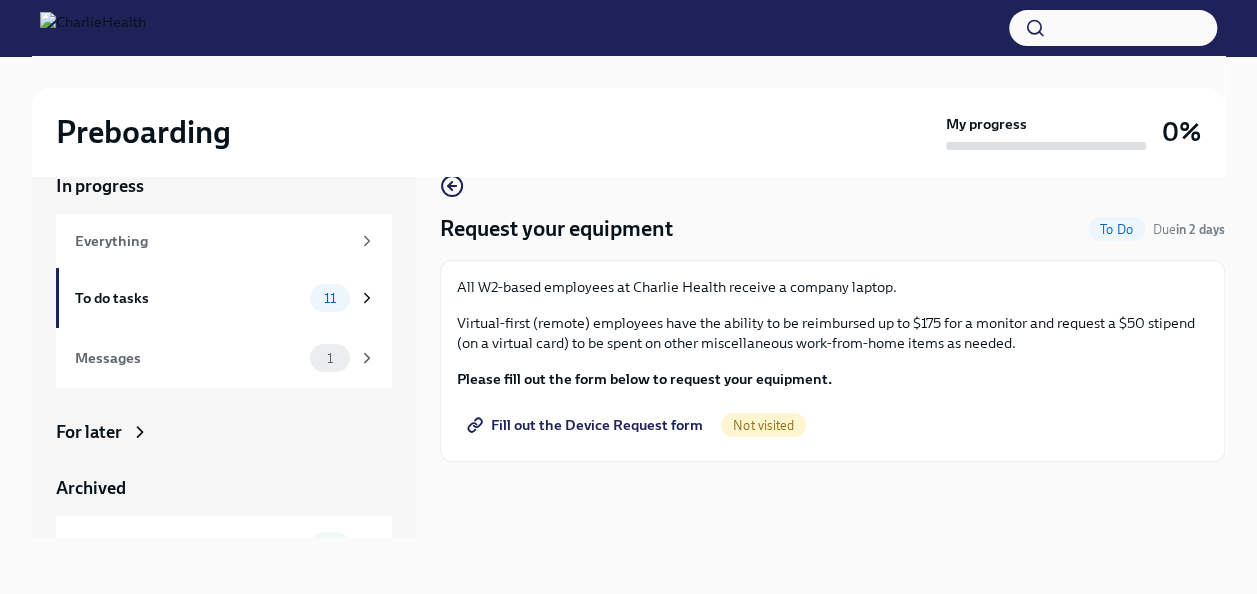 click on "Fill out the Device Request form" at bounding box center (587, 425) 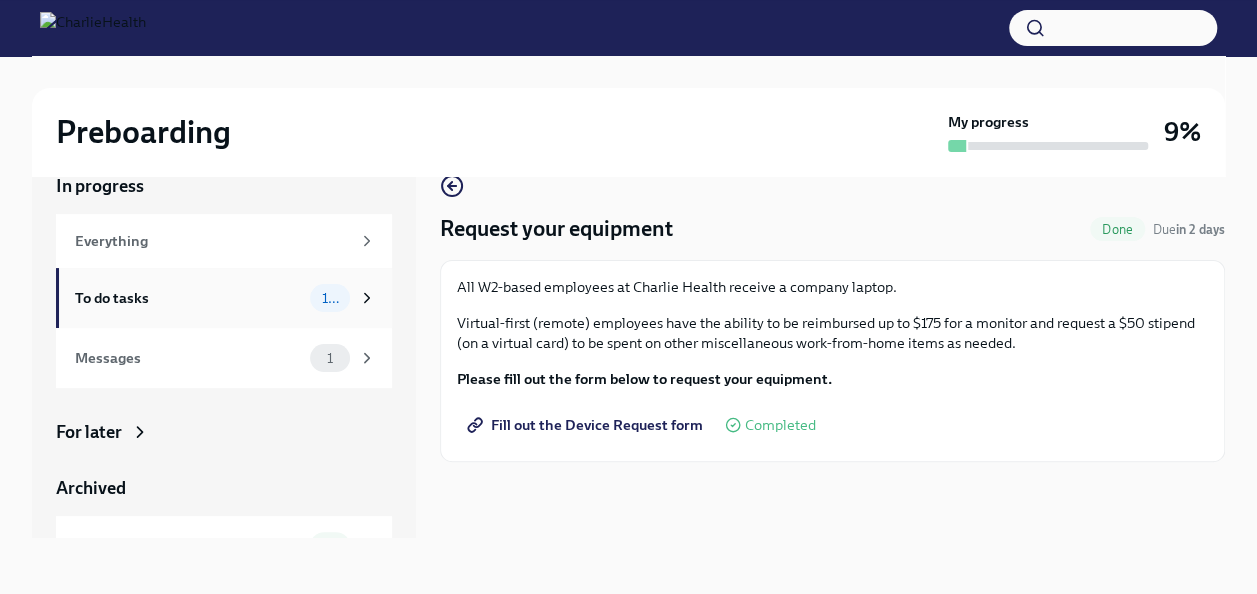 click on "10" at bounding box center [330, 298] 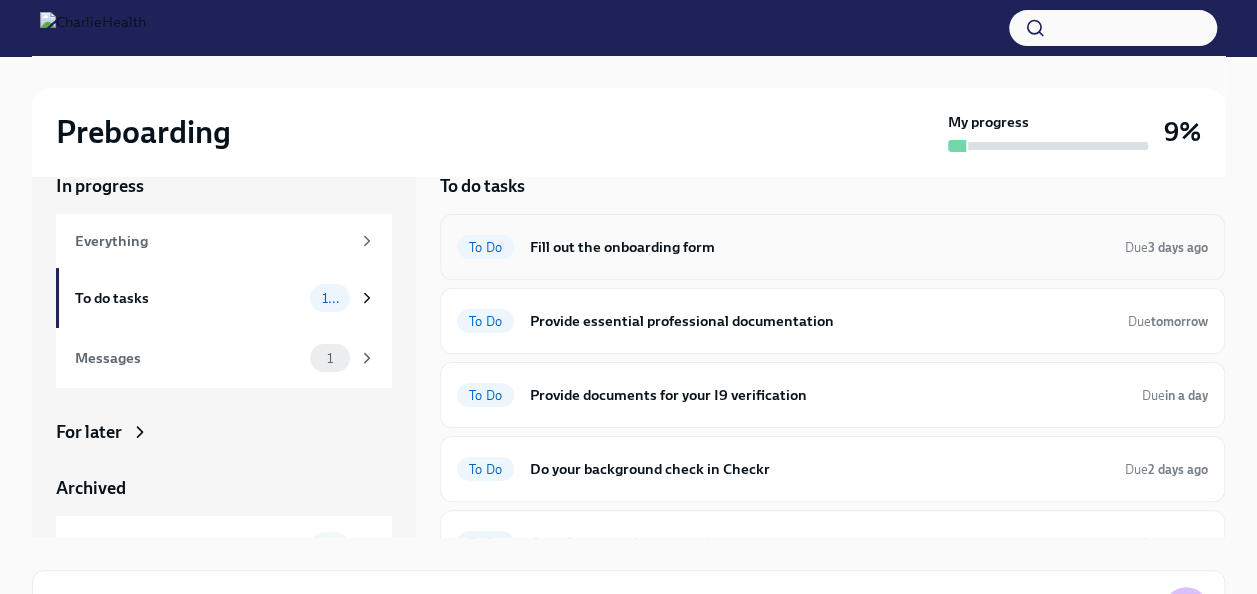 click on "Fill out the onboarding form" at bounding box center [819, 247] 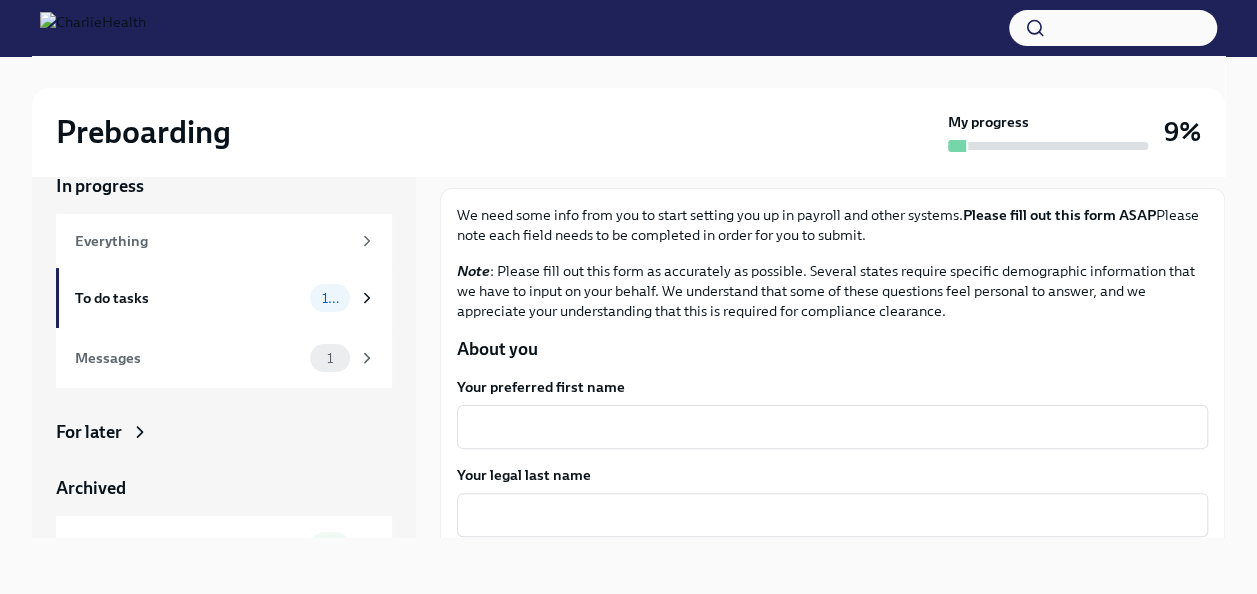 scroll, scrollTop: 200, scrollLeft: 0, axis: vertical 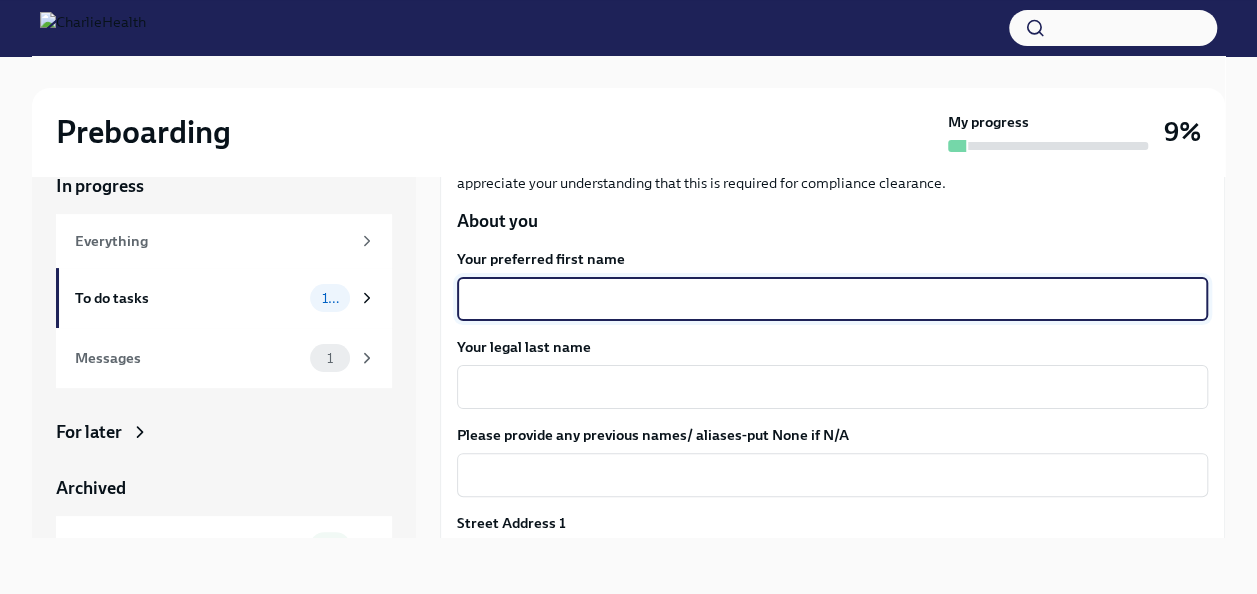 click on "Your preferred first name" at bounding box center [832, 299] 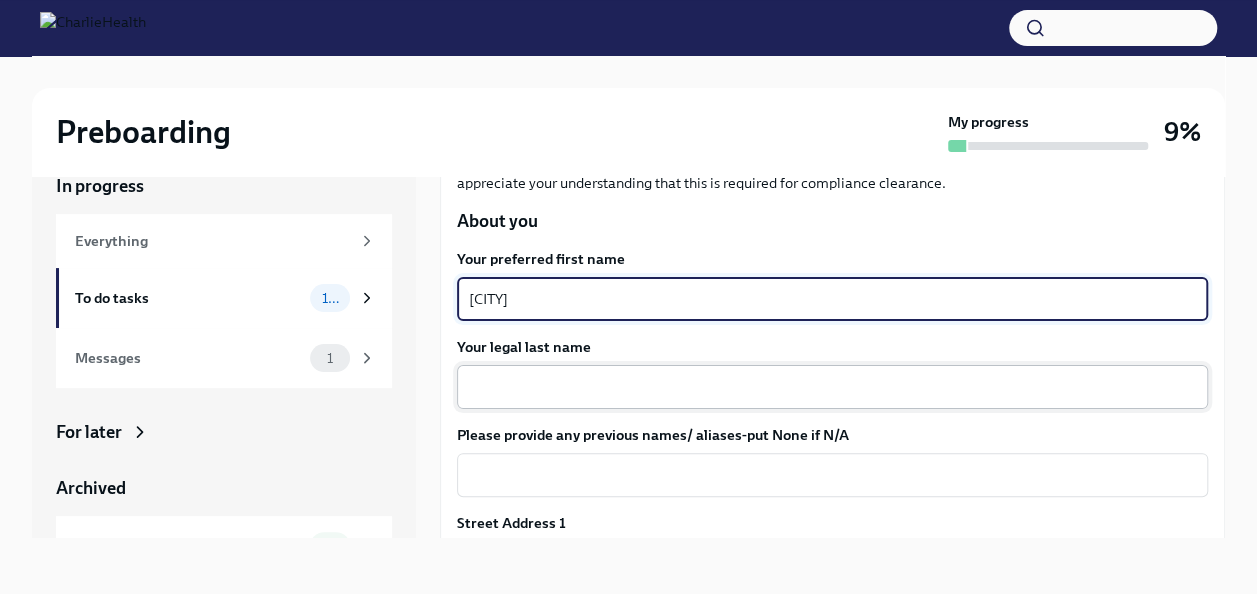 type on "[CITY]" 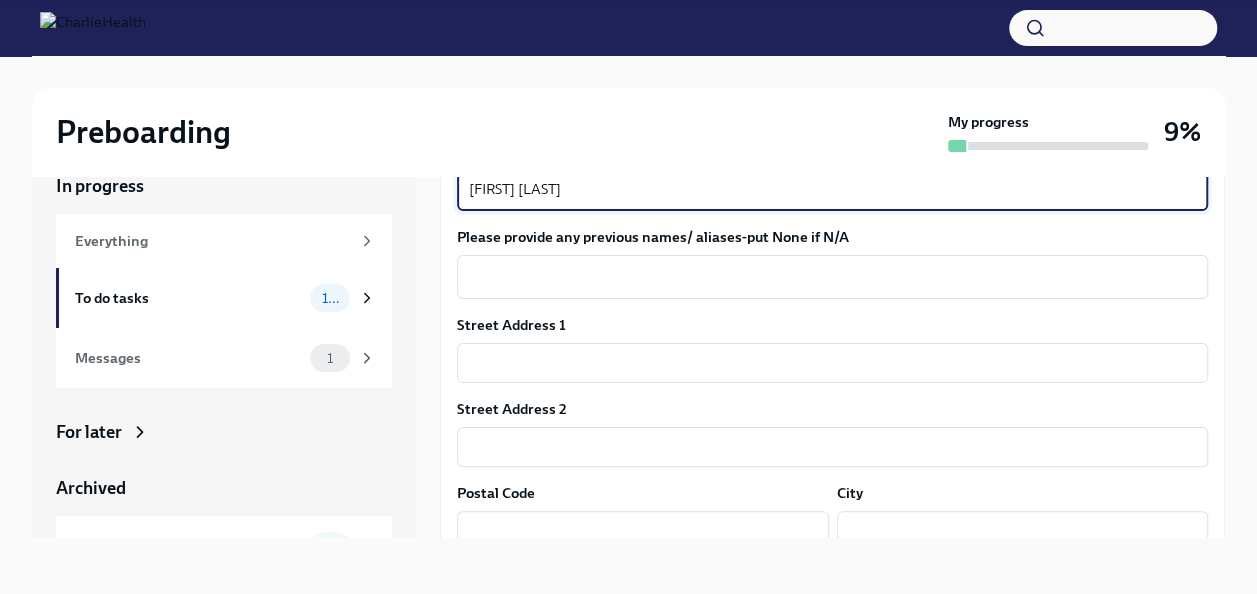 scroll, scrollTop: 400, scrollLeft: 0, axis: vertical 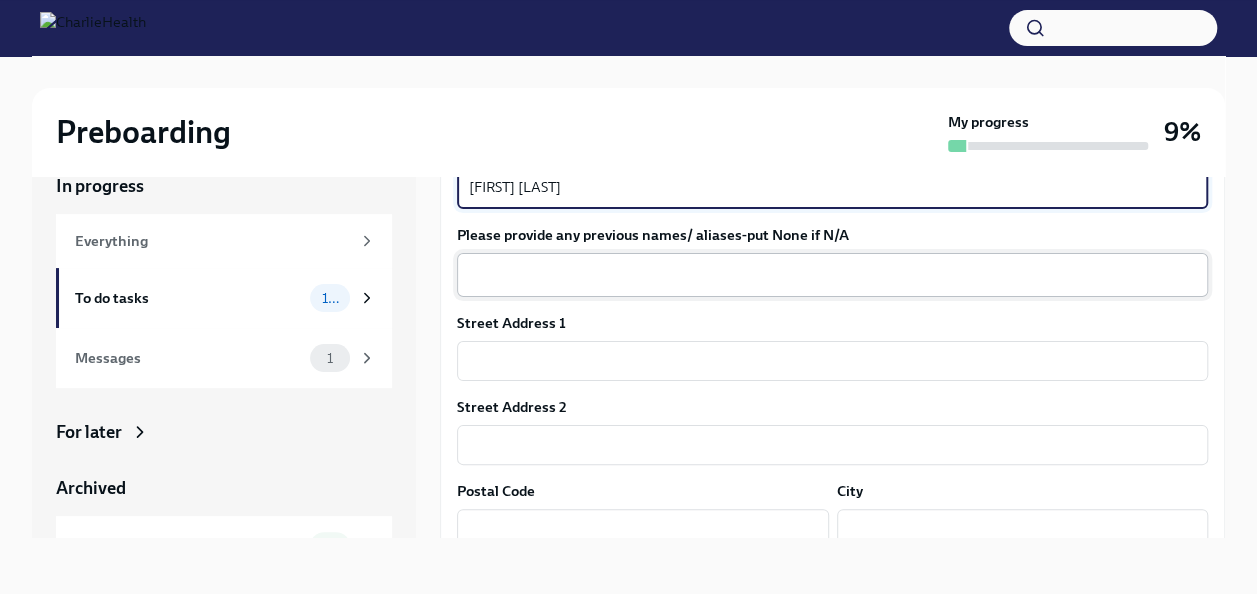 type on "[FIRST] [LAST]" 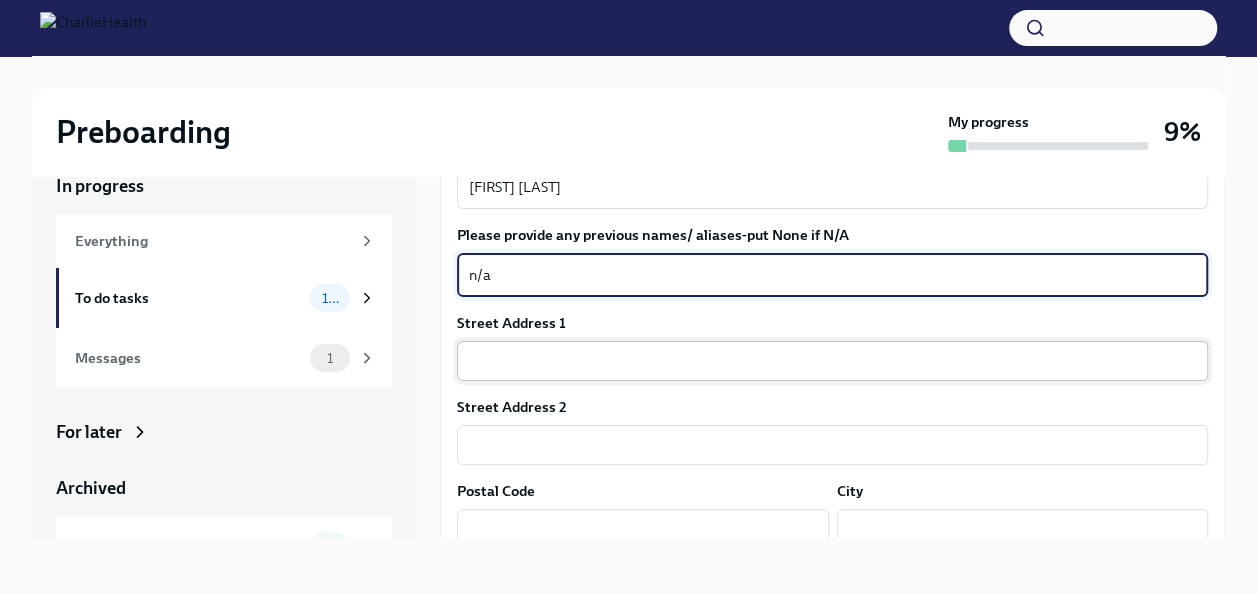 type on "n/a" 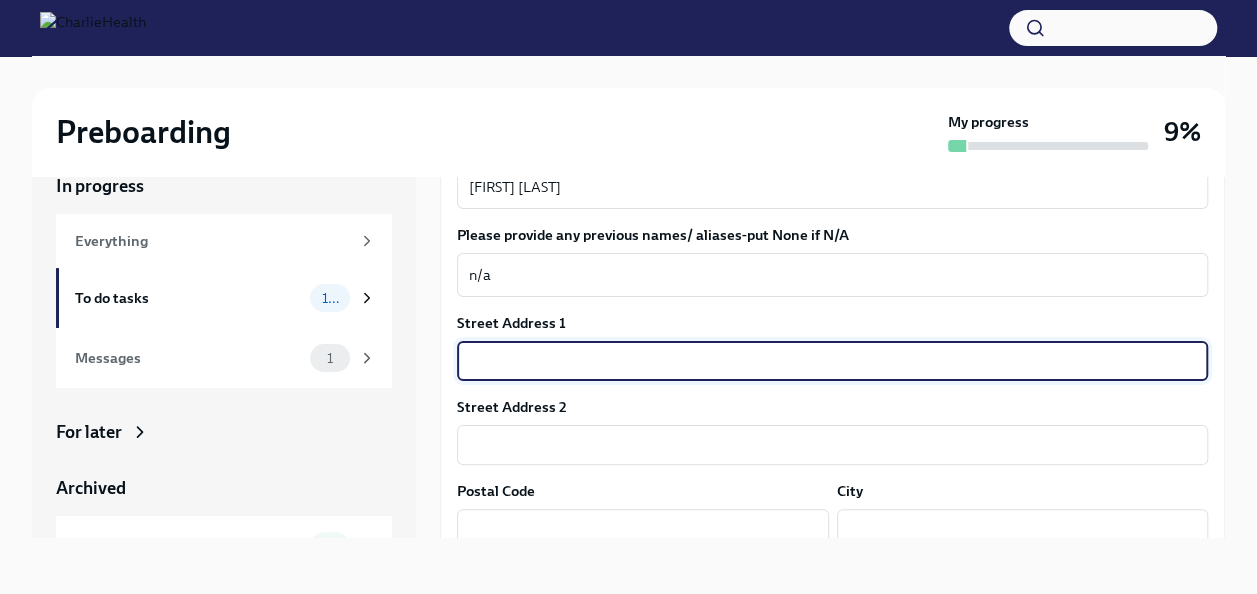 click at bounding box center (832, 361) 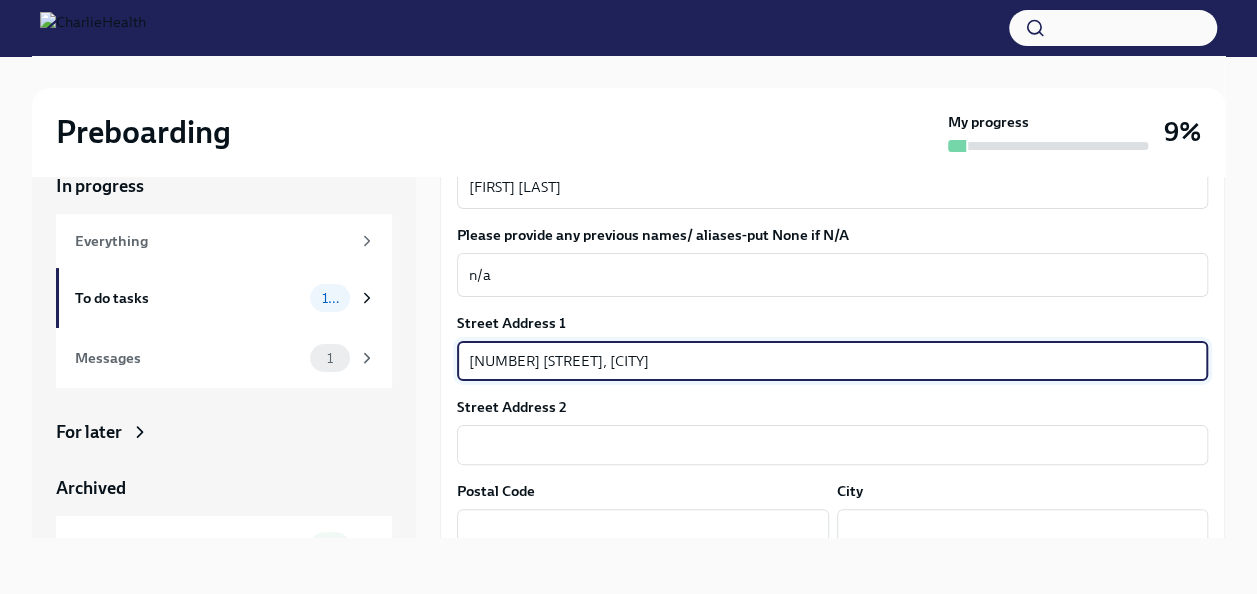 type on "[POSTAL_CODE]" 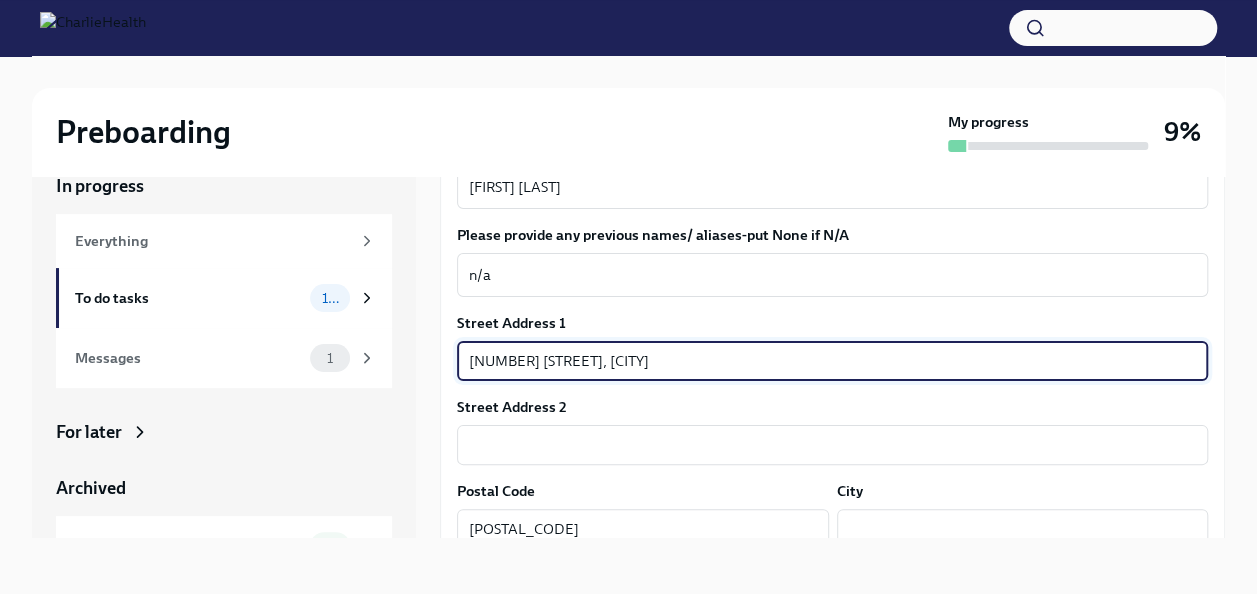 type on "[CITY] [STATE]" 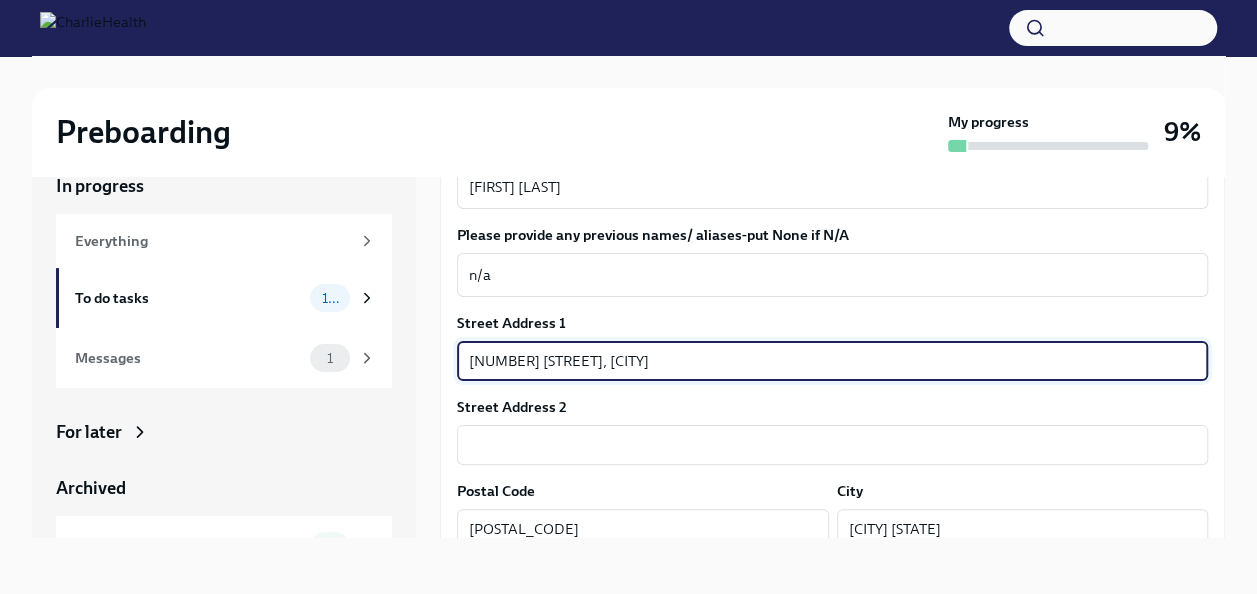 type on "MN" 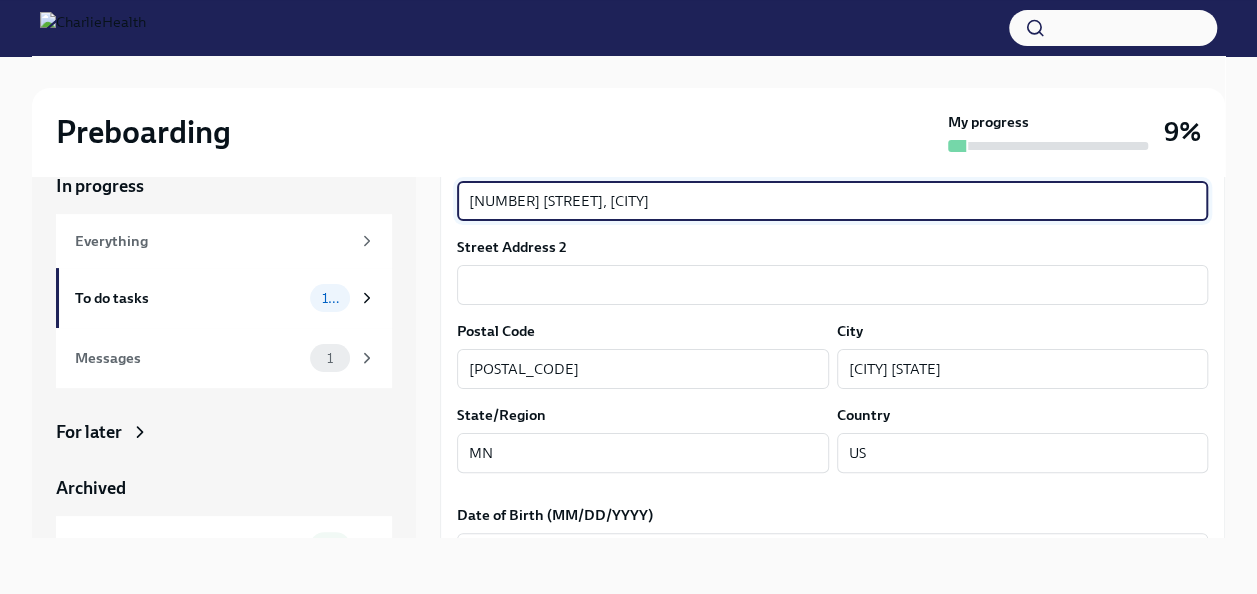 scroll, scrollTop: 600, scrollLeft: 0, axis: vertical 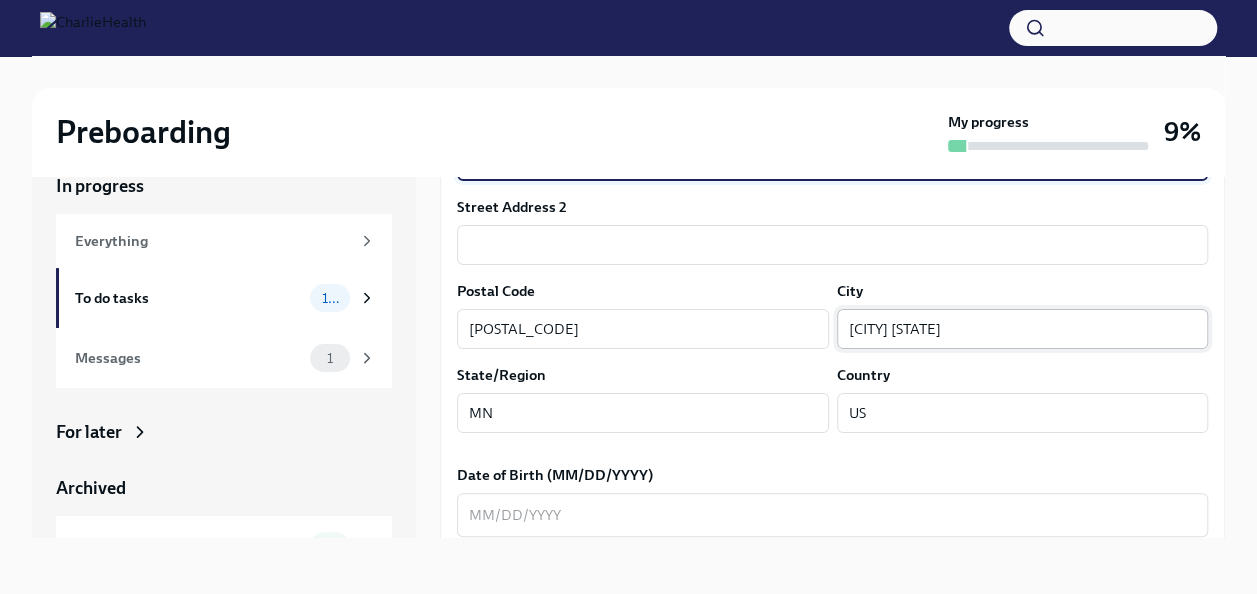 click on "[CITY] [STATE]" at bounding box center [1023, 329] 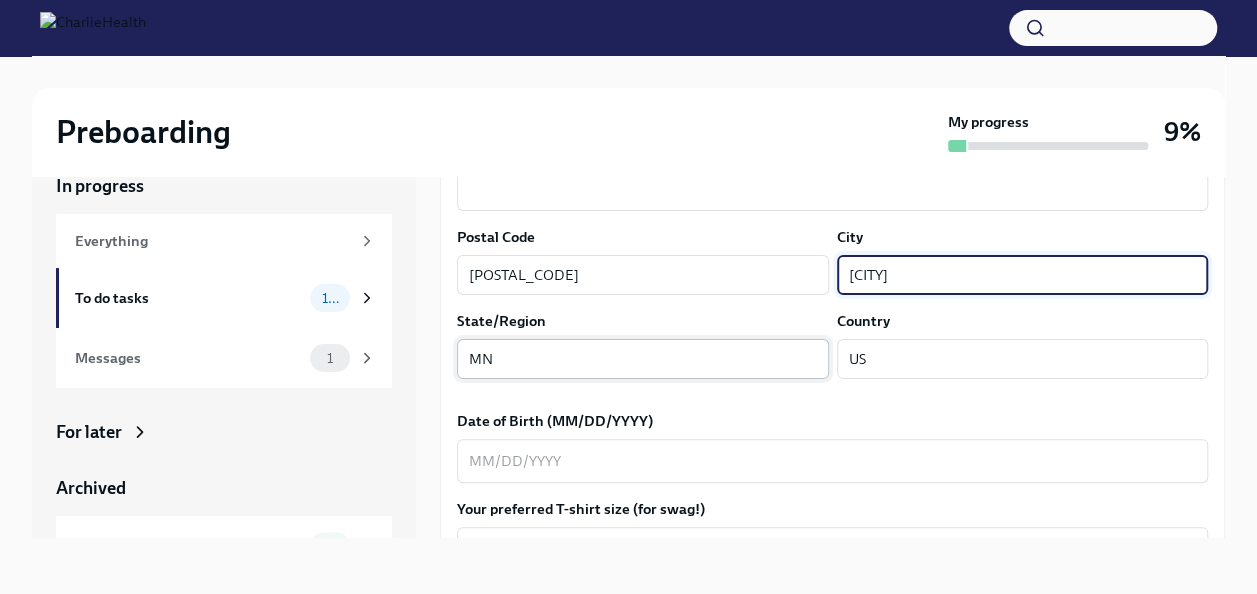 scroll, scrollTop: 700, scrollLeft: 0, axis: vertical 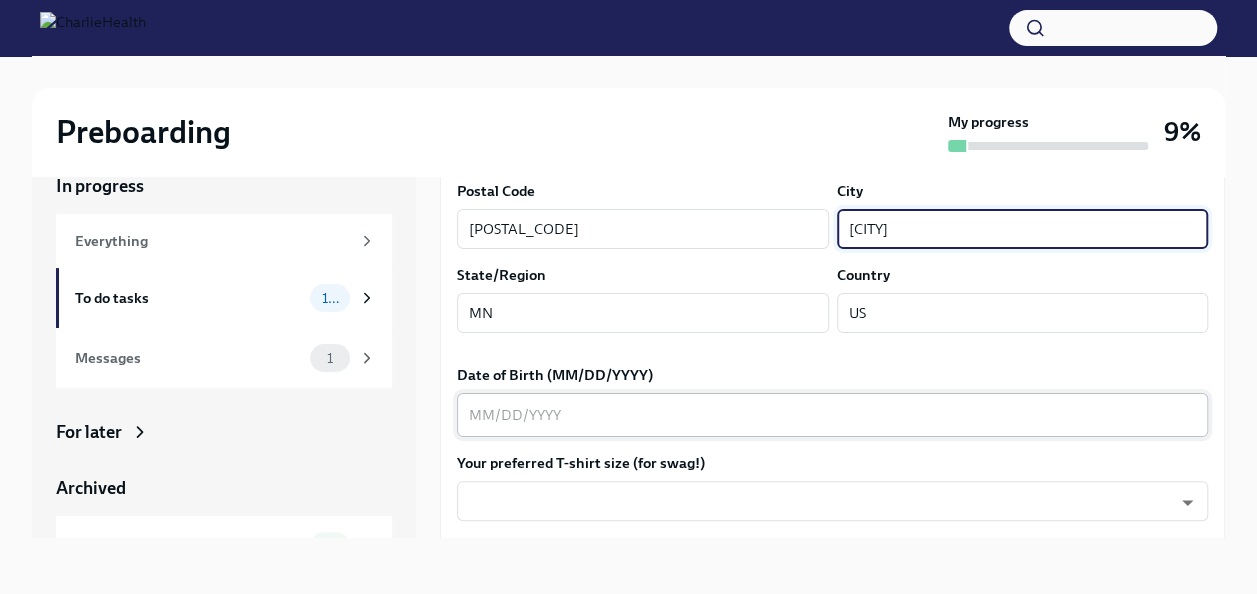 type on "[CITY]" 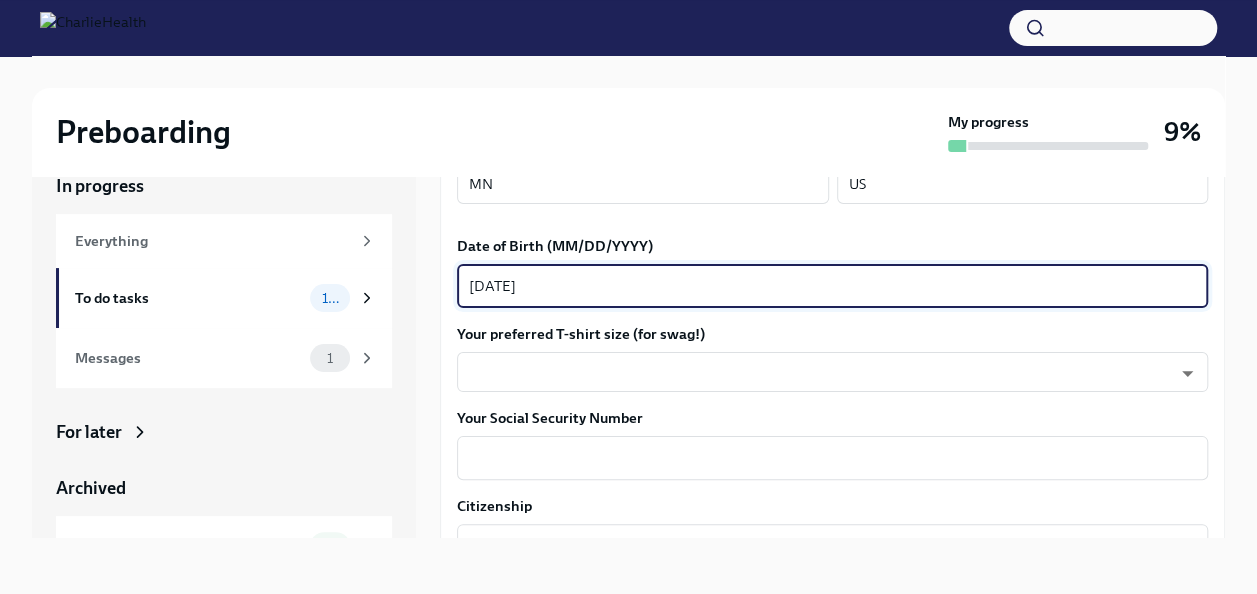 scroll, scrollTop: 900, scrollLeft: 0, axis: vertical 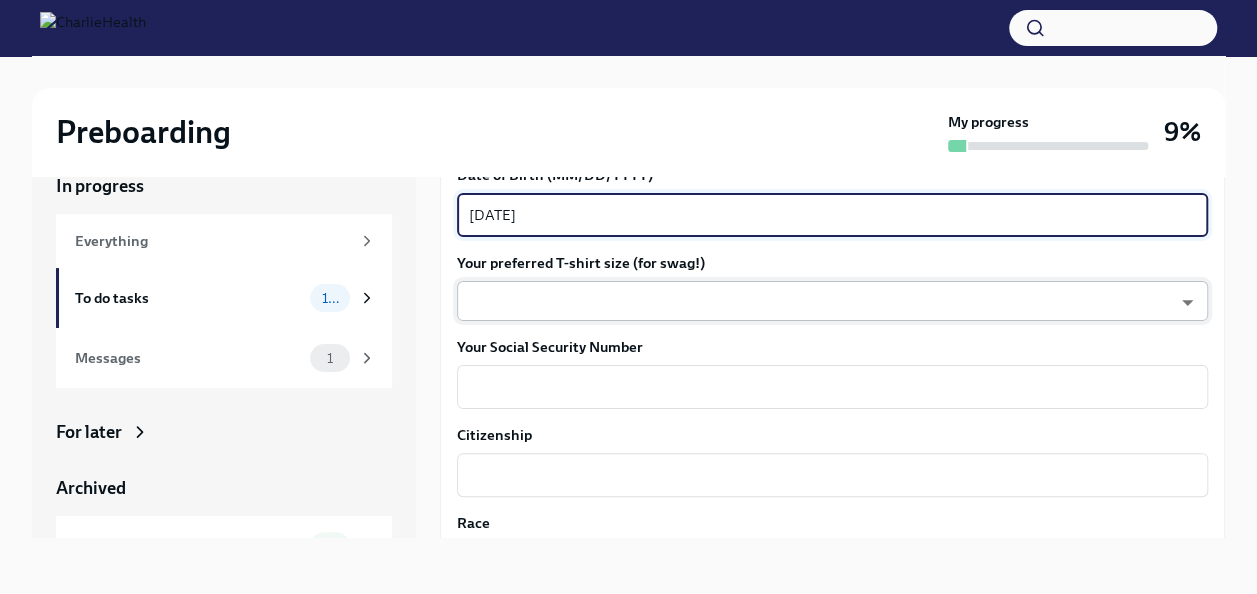 type on "[DATE]" 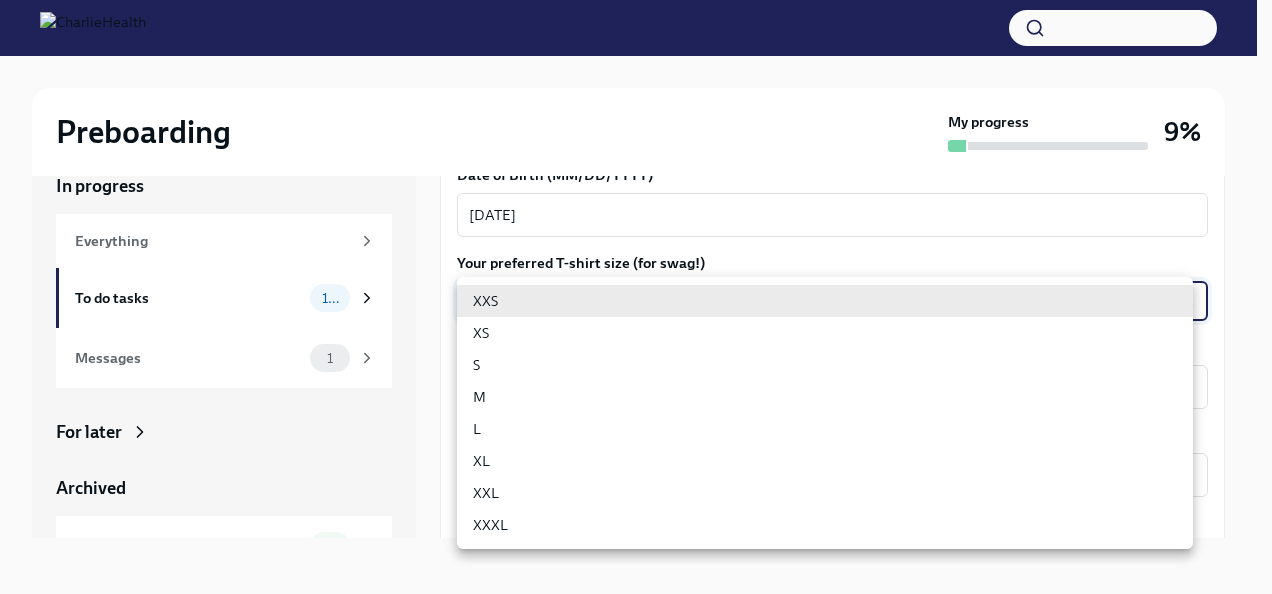 click on "[NUMBER] [STREET], [CITY] ​ Street Address 2 ​ Postal Code [POSTAL_CODE] ​ City [CITY] ​ State/Region [STATE] ​ Country [COUNTRY] ​ Date of Birth (MM/DD/YYYY) x x" at bounding box center [636, 280] 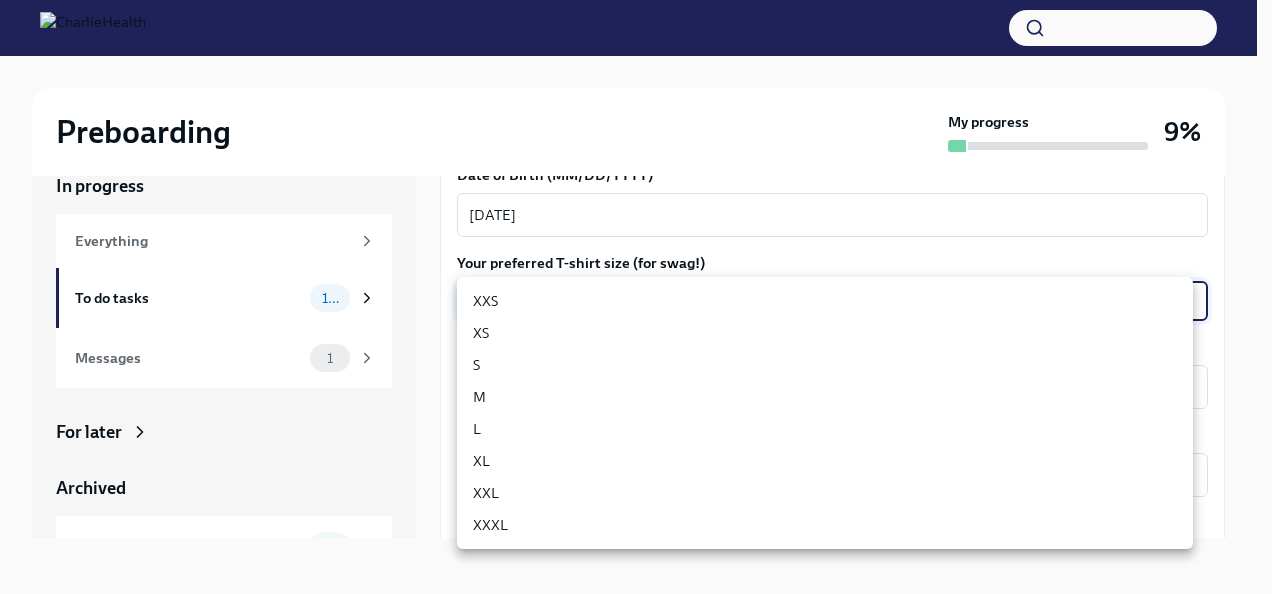 click on "L" at bounding box center (825, 429) 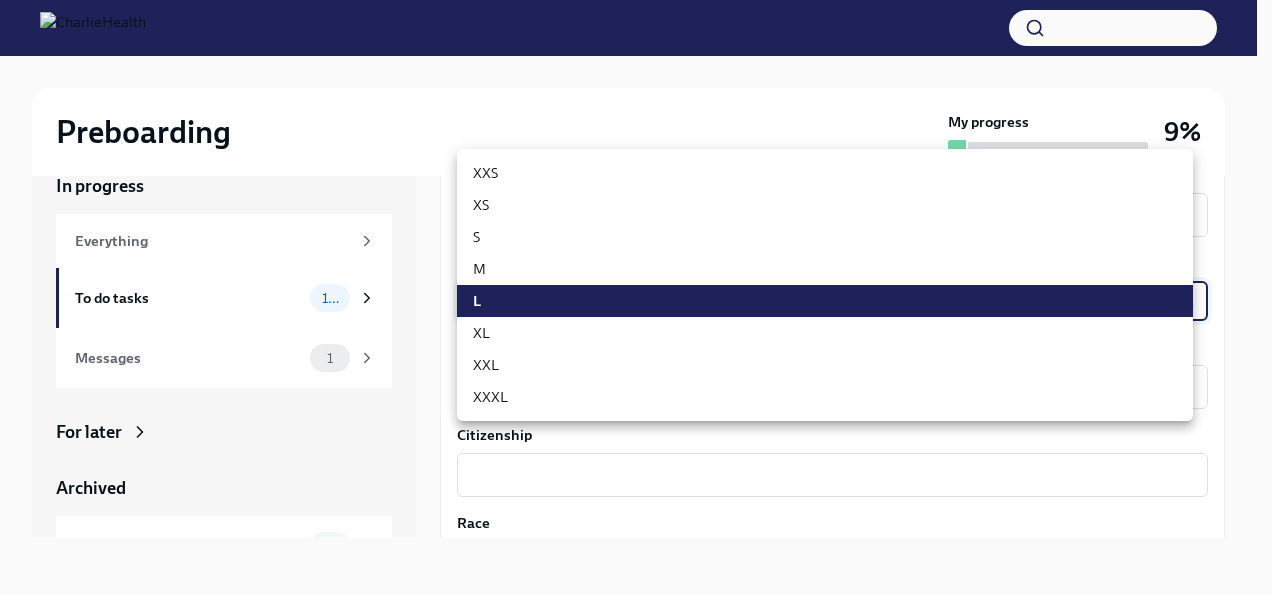 click on "Your preferred first name [FIRST]  x ​ Your legal last name [LAST] x ​ Please provide any previous names/ aliases-put None if N/A n/a x ​ Street Address 1 [NUMBER] [STREET], [CITY] ​ Street Address 2 ​ Postal Code [POSTAL_CODE] ​ City [CITY] ​ State/Region [STATE] ​ Country [COUNTRY] ​ Date of Birth (MM/DD/YYYY) x [FIRST]" at bounding box center [636, 280] 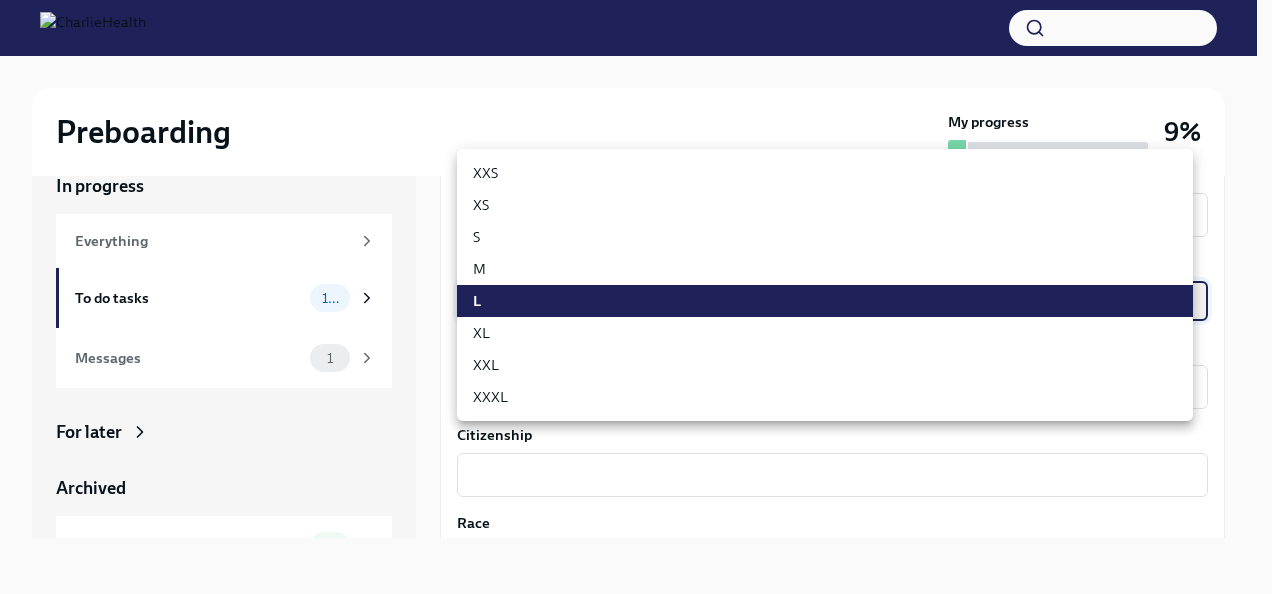 type on "tefiUEqpP" 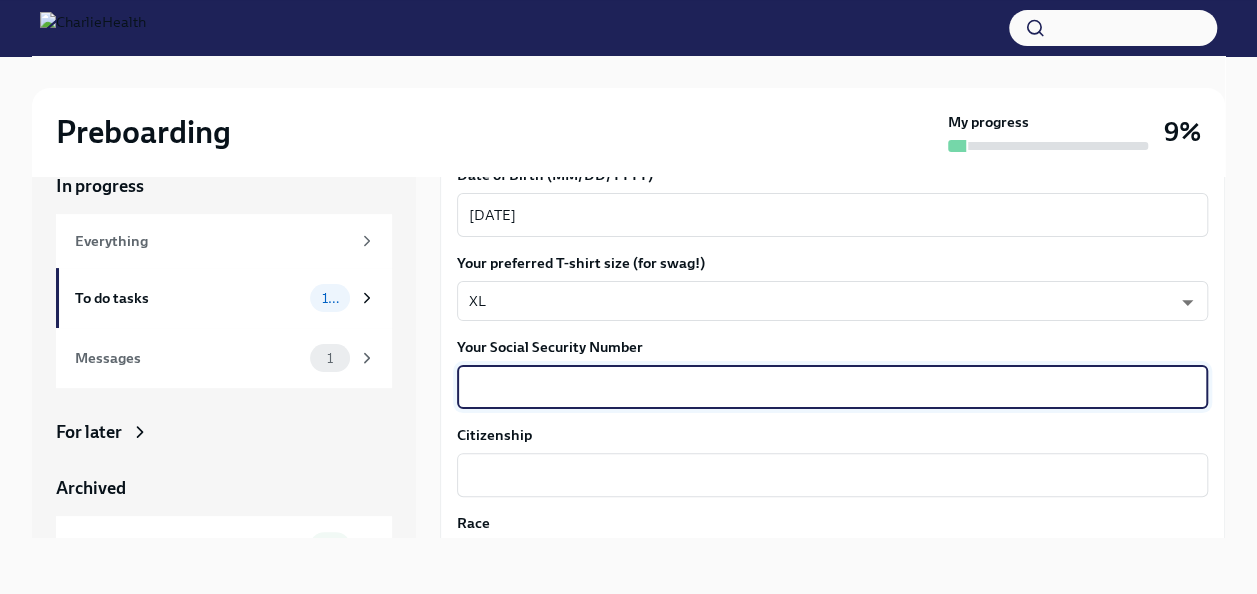 click on "Your Social Security Number" at bounding box center [832, 387] 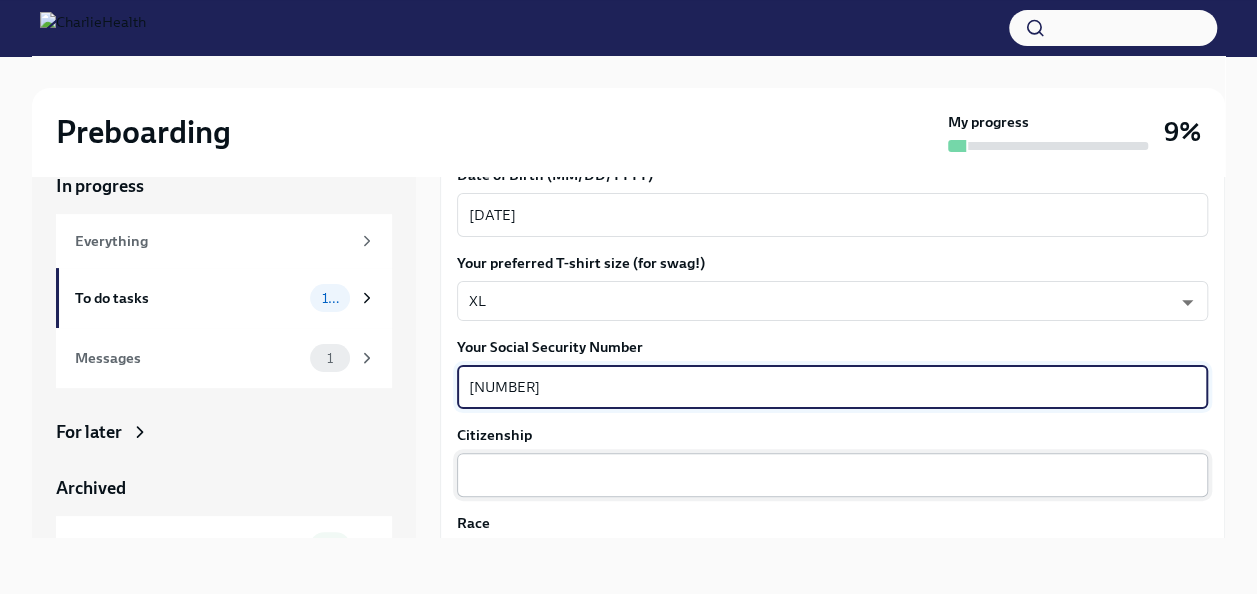 type on "[NUMBER]" 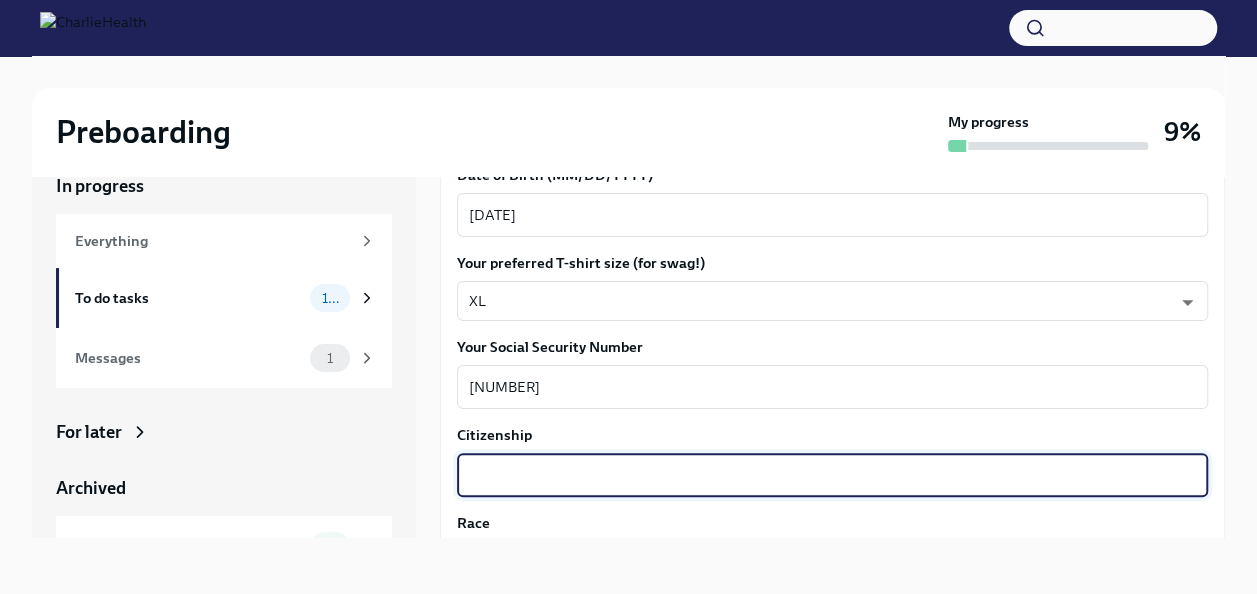 click on "Citizenship" at bounding box center (832, 475) 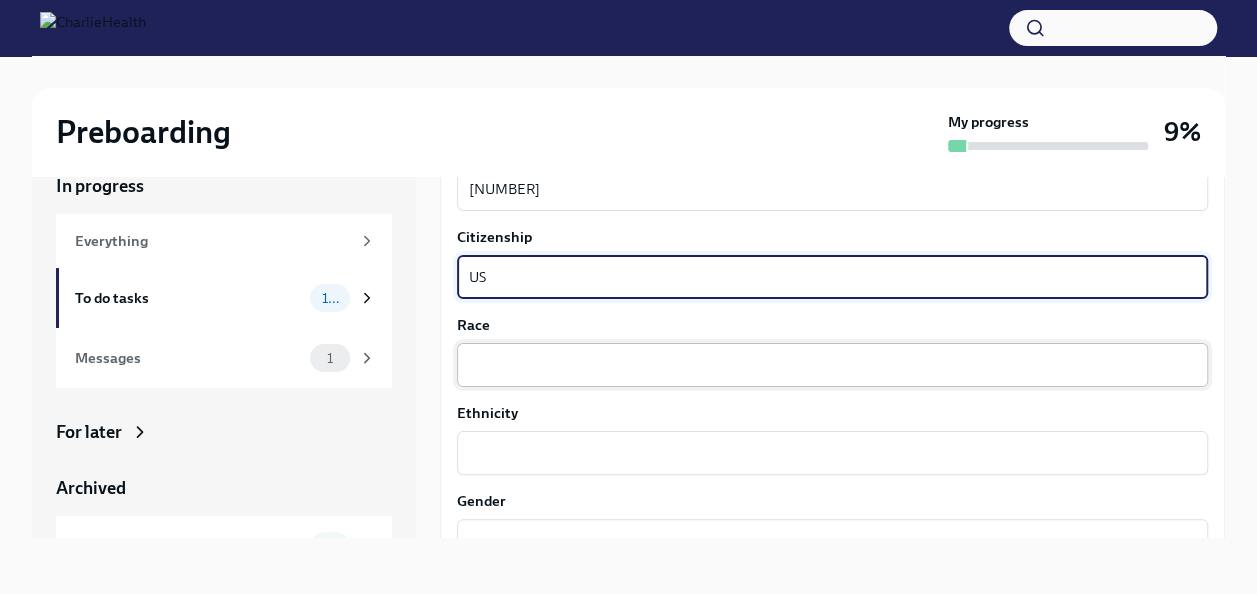 scroll, scrollTop: 1100, scrollLeft: 0, axis: vertical 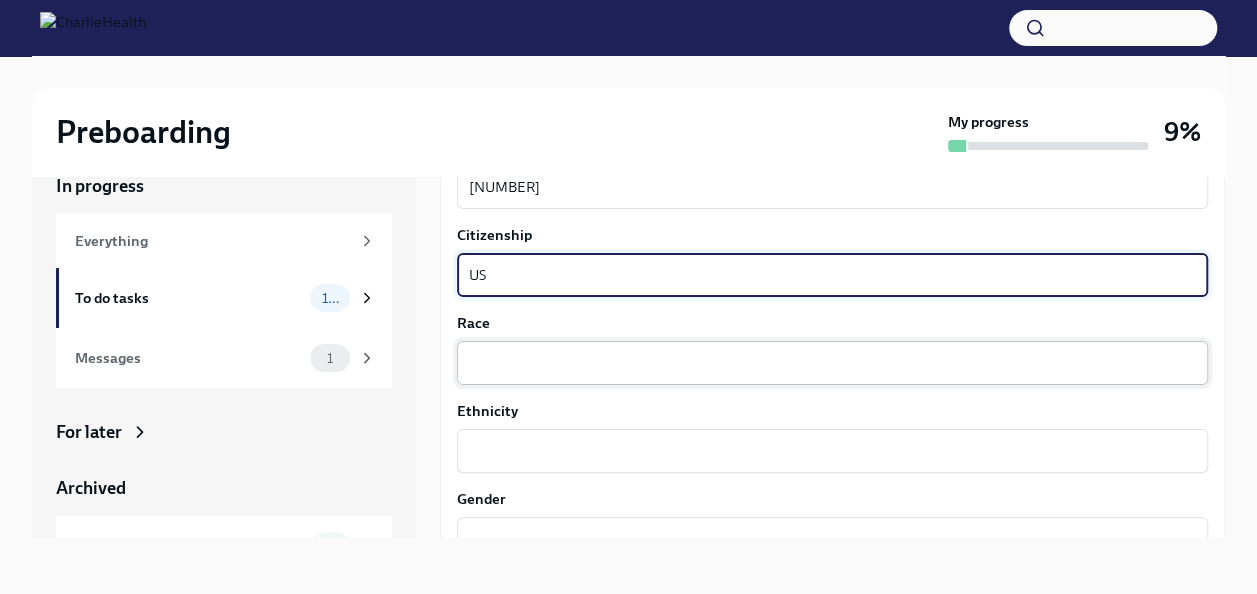 type on "US" 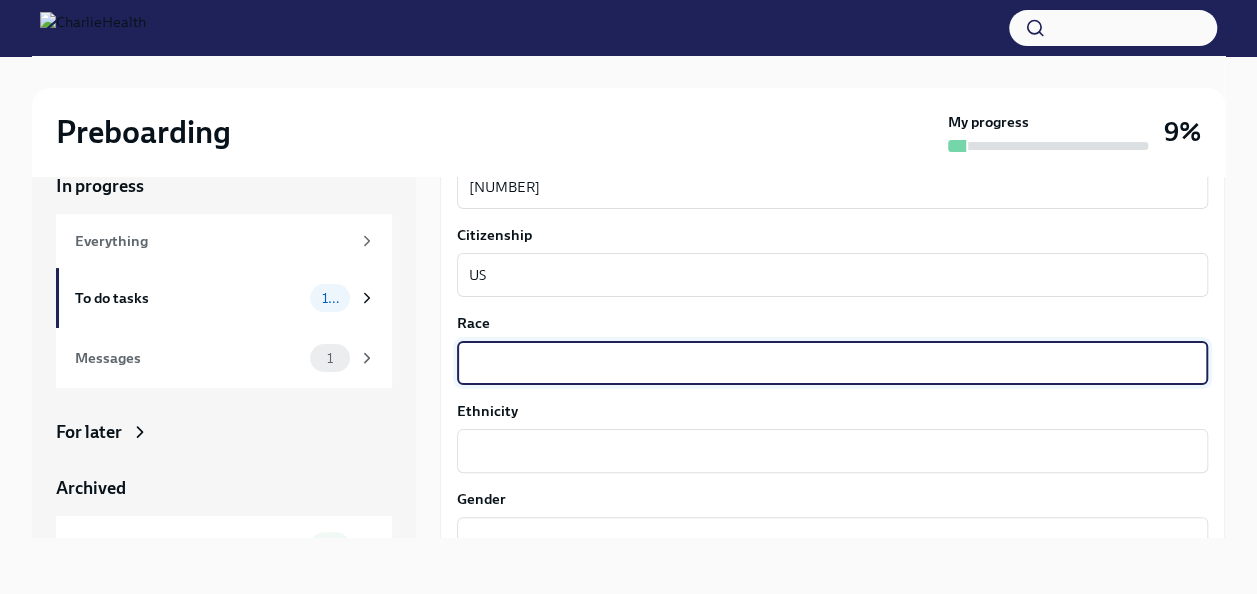 click on "Race" at bounding box center [832, 363] 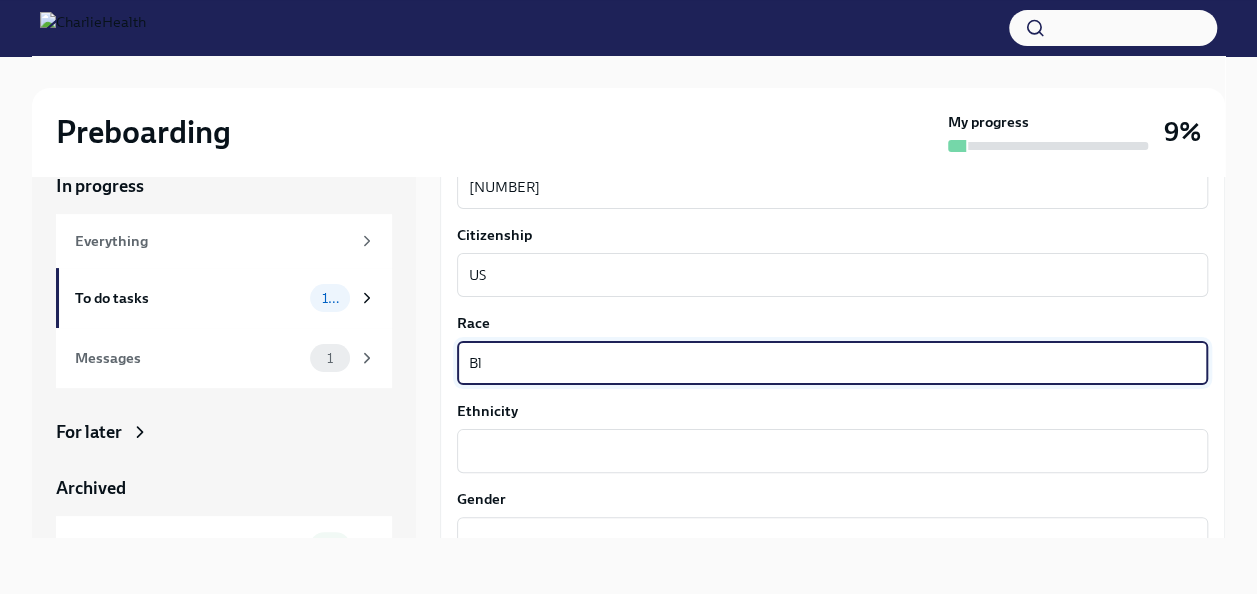 type on "B" 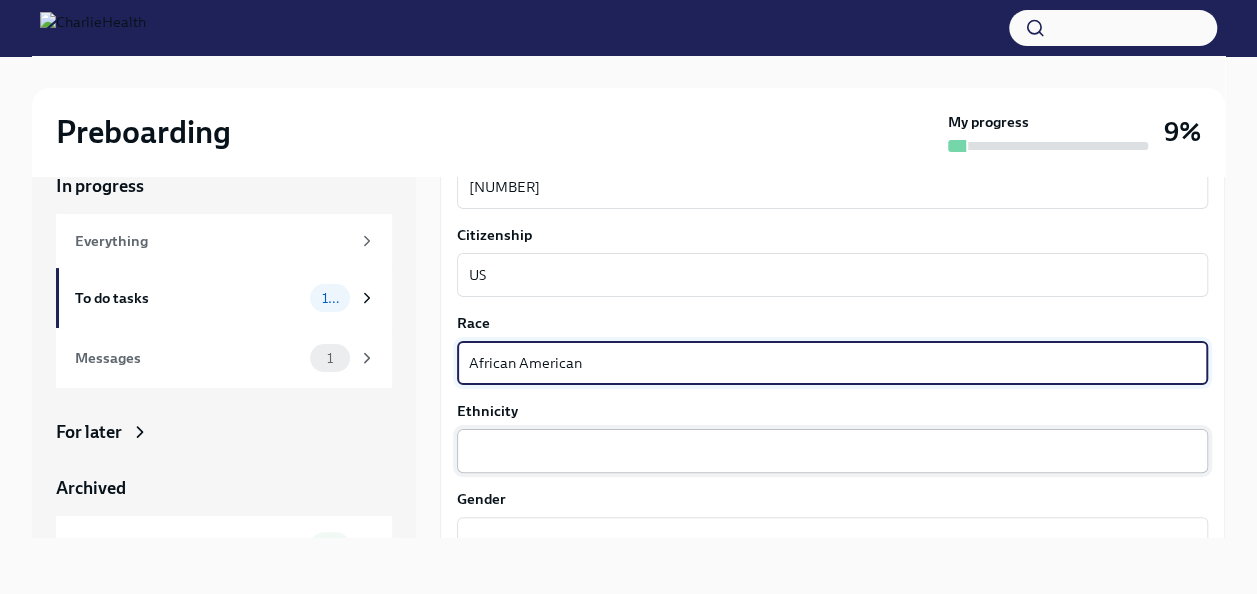 type on "African American" 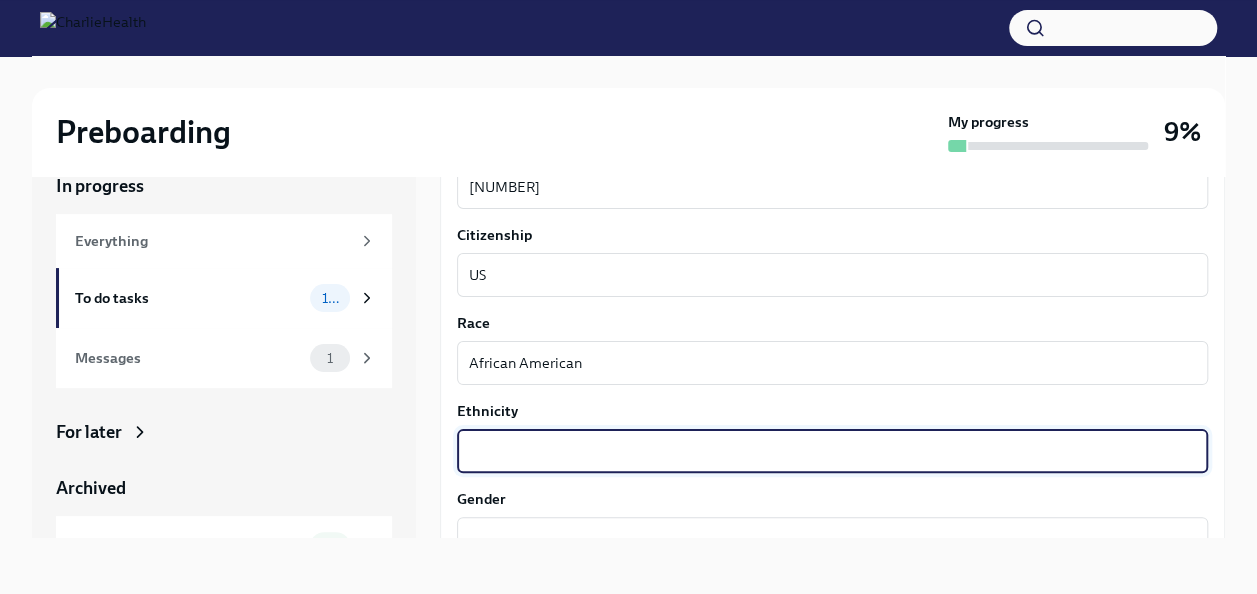 click on "Ethnicity" at bounding box center [832, 451] 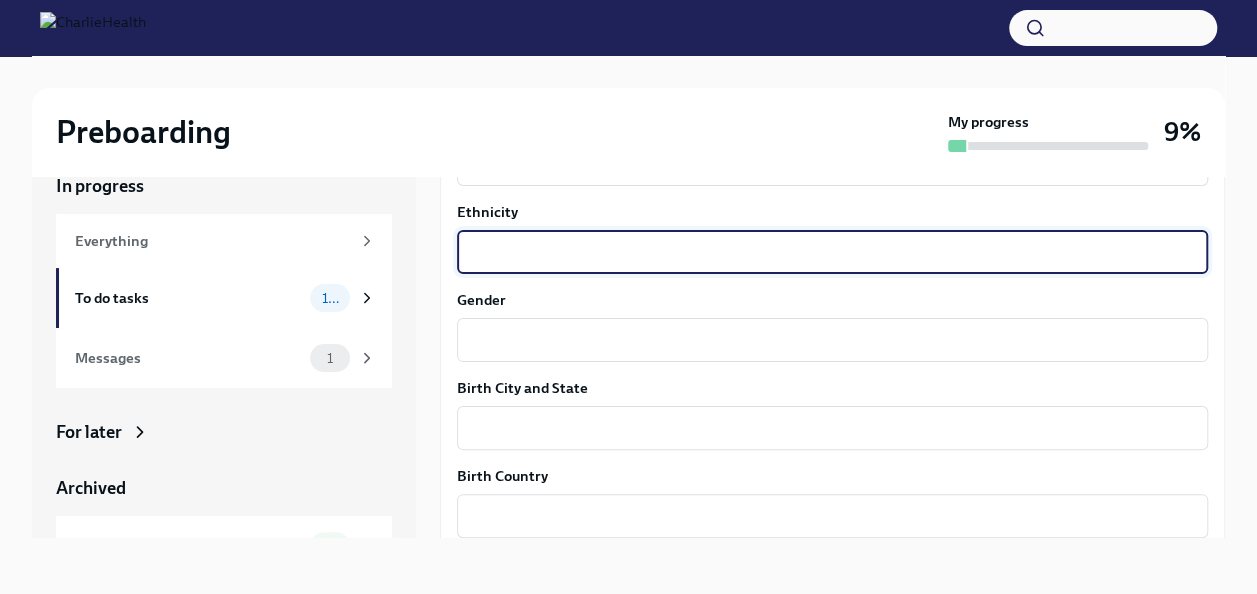scroll, scrollTop: 1300, scrollLeft: 0, axis: vertical 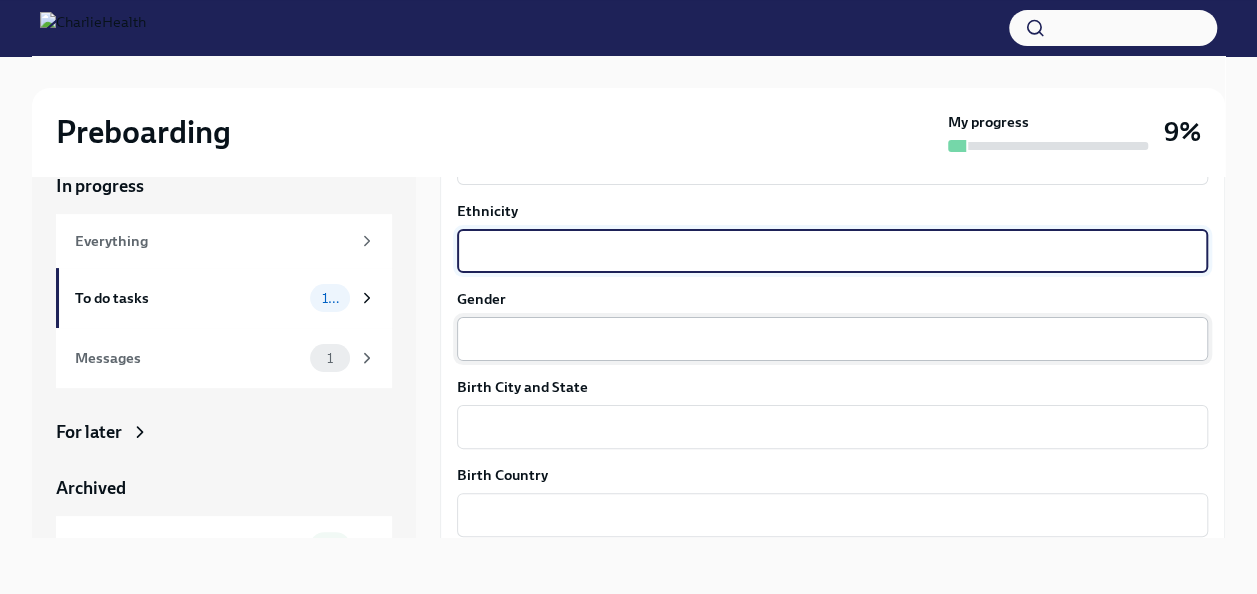 click on "Gender" at bounding box center (832, 339) 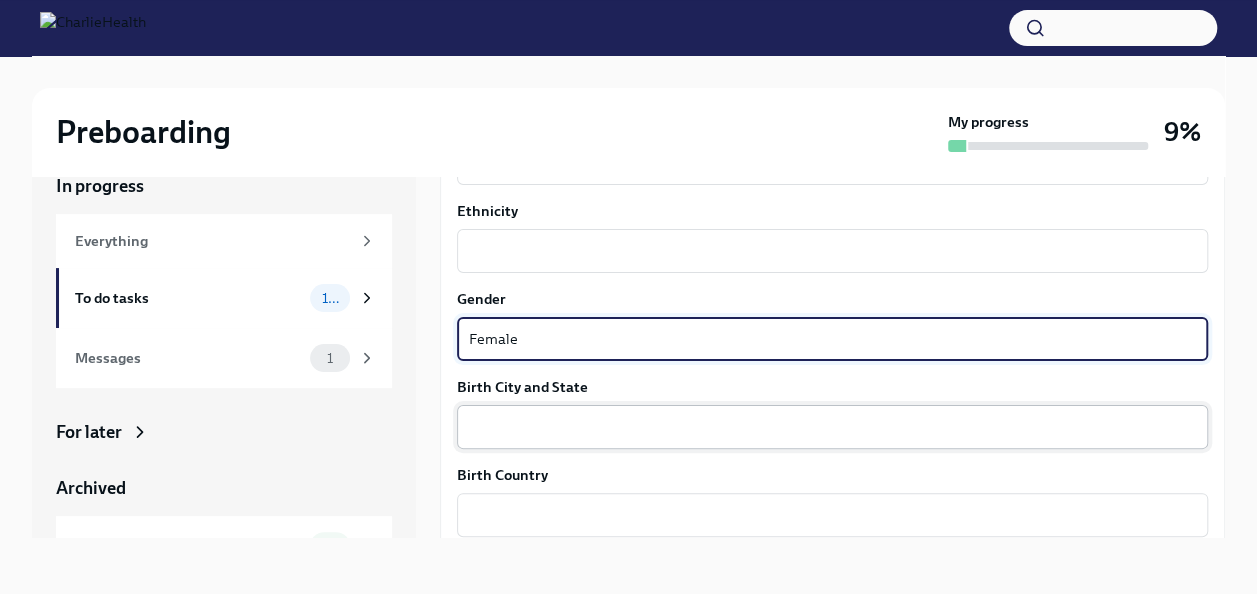 type on "Female" 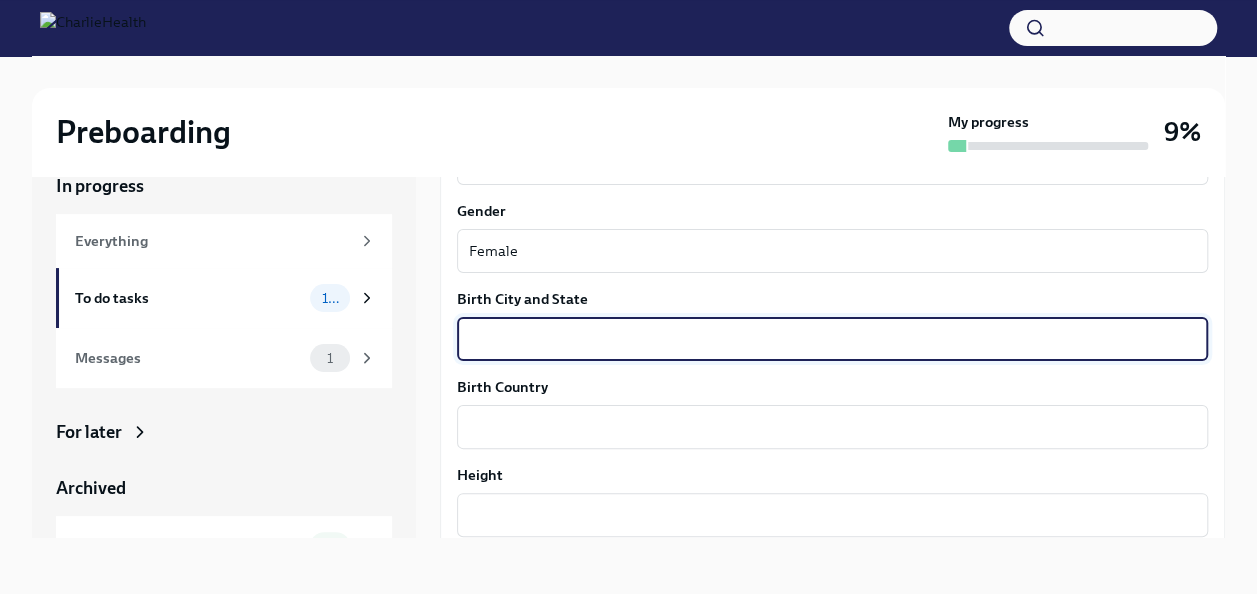 scroll, scrollTop: 1500, scrollLeft: 0, axis: vertical 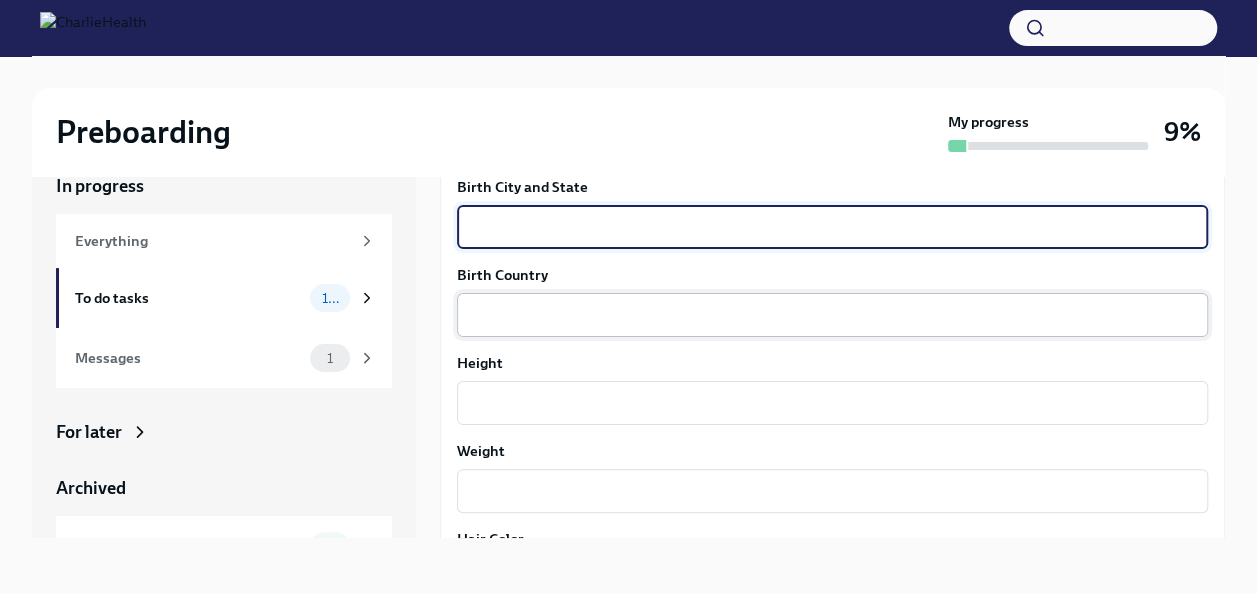 click on "Birth Country" at bounding box center (832, 315) 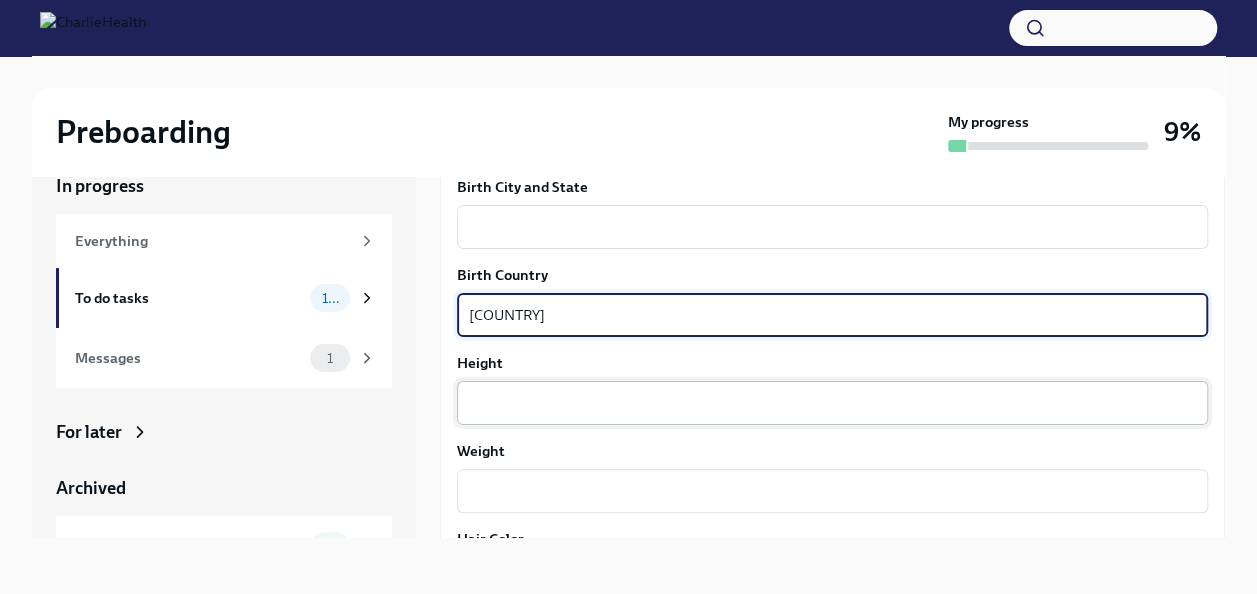 type on "[COUNTRY]" 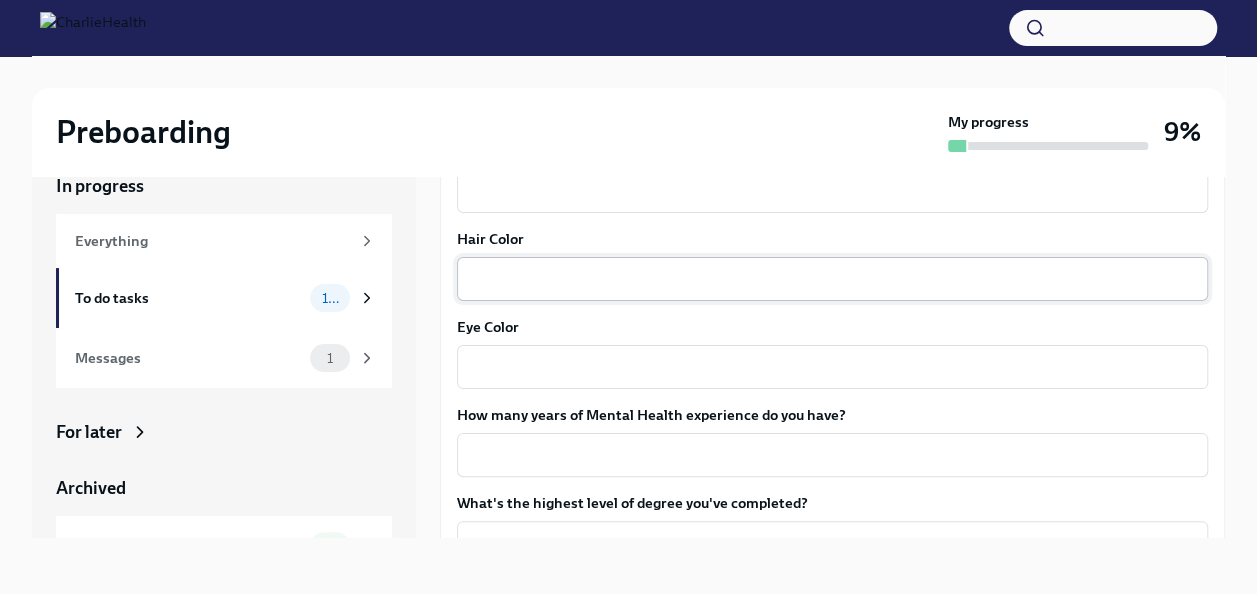 scroll, scrollTop: 1900, scrollLeft: 0, axis: vertical 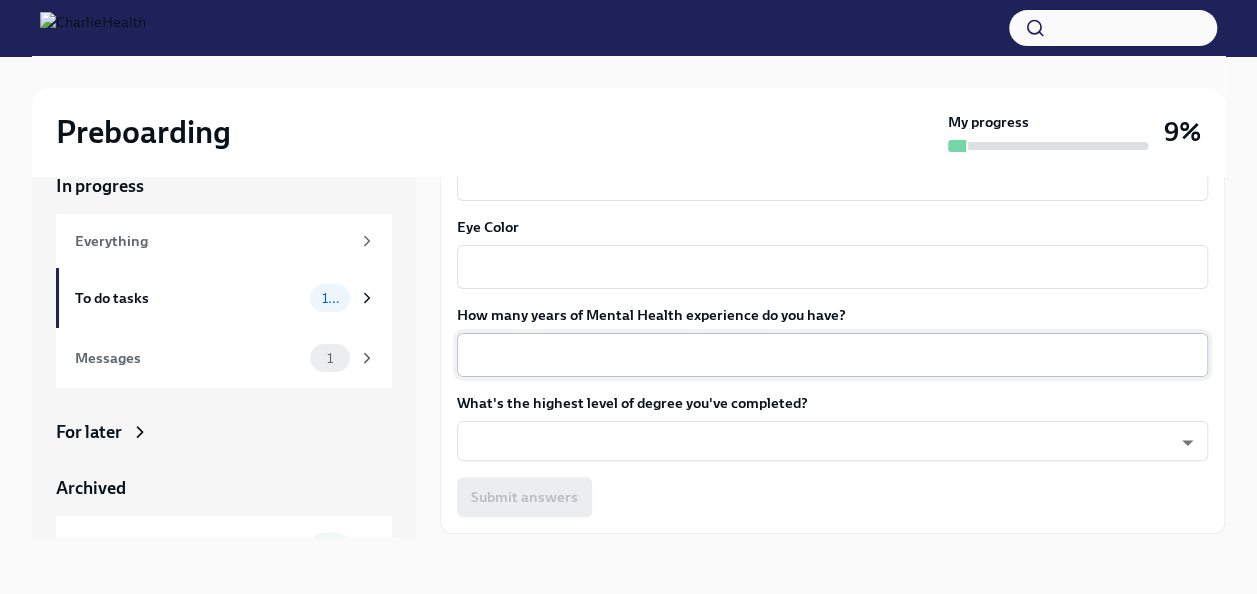 type on "5 ft 8" 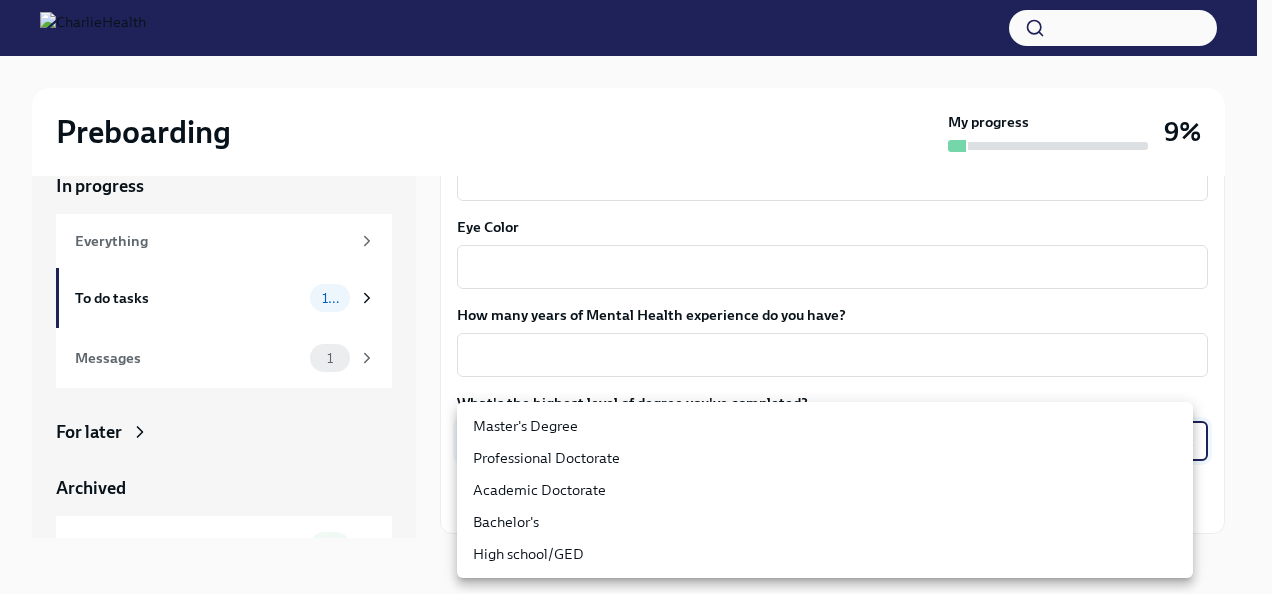 click on "[NUMBER] [STREET], [CITY] ​ Street Address 2 ​ Postal Code [POSTAL_CODE] ​ City [CITY] ​ State/Region [STATE] ​ Country [COUNTRY] ​ Date of Birth (MM/DD/YYYY) x x" at bounding box center (636, 280) 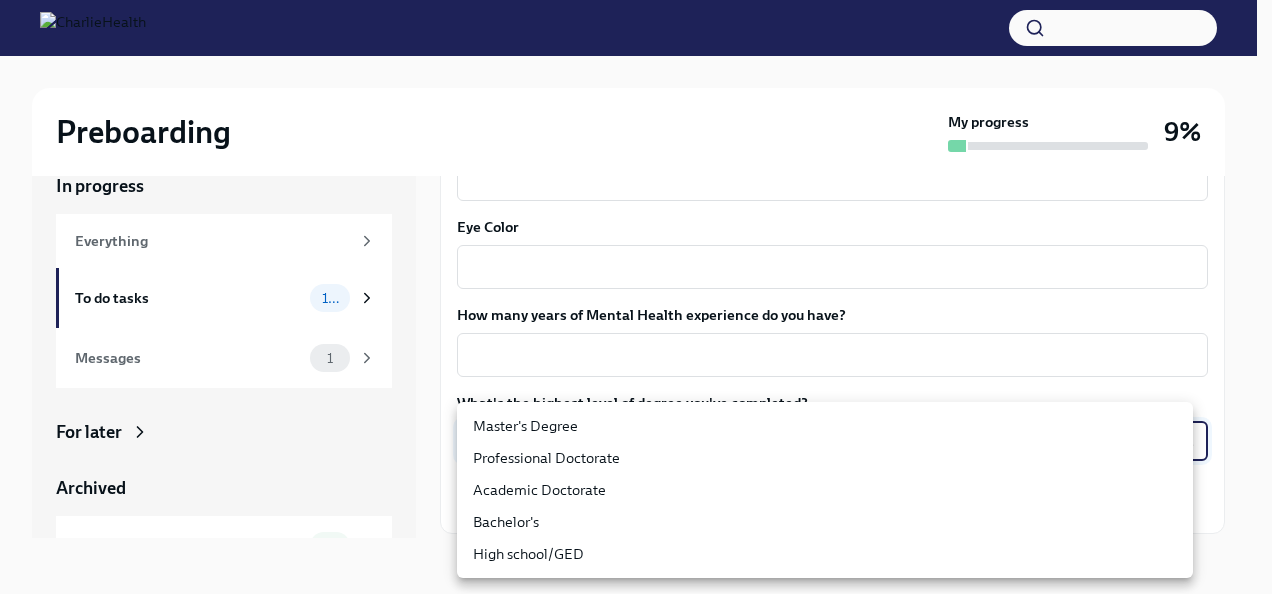 click on "Master's Degree" at bounding box center (825, 426) 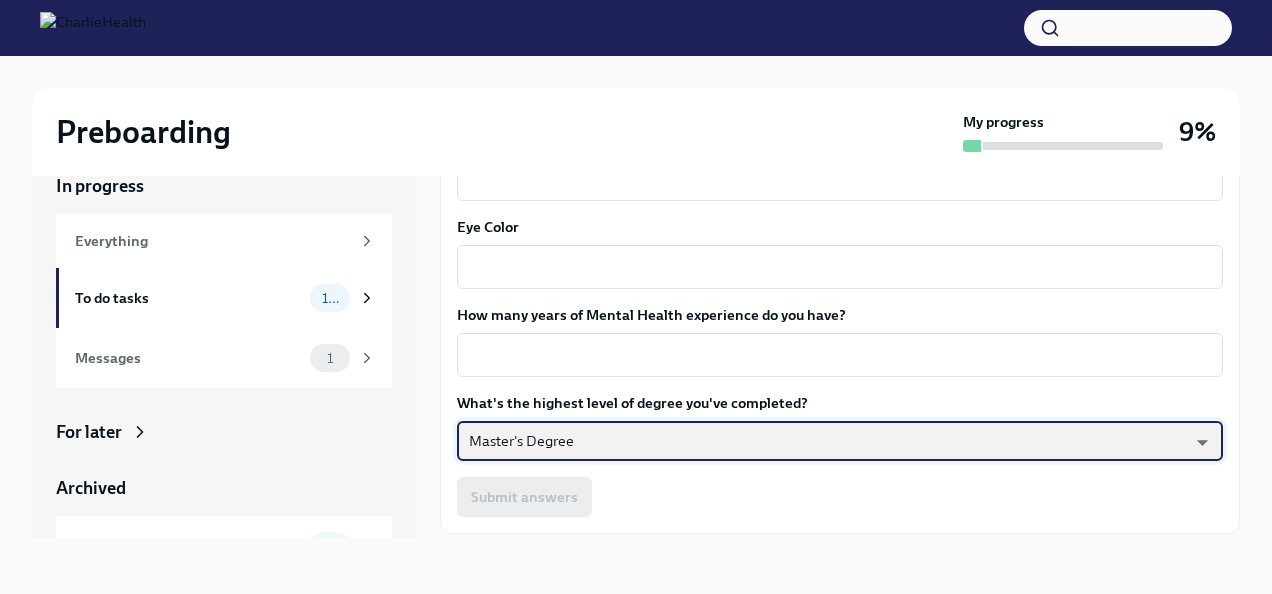 type on "2vBr-ghkD" 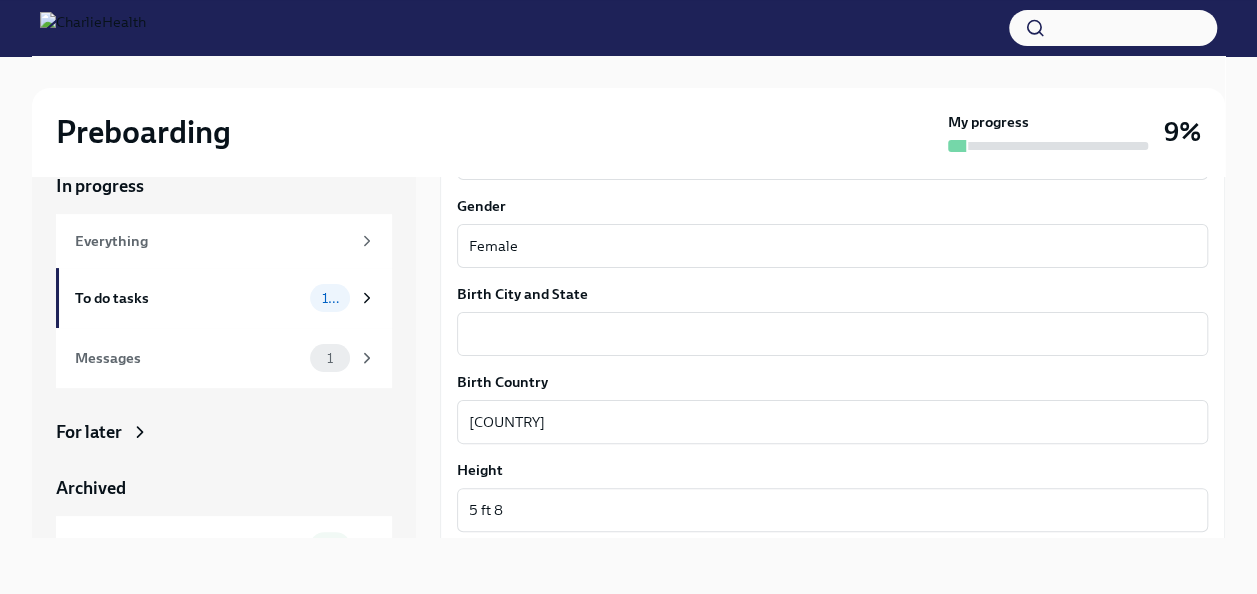 scroll, scrollTop: 1400, scrollLeft: 0, axis: vertical 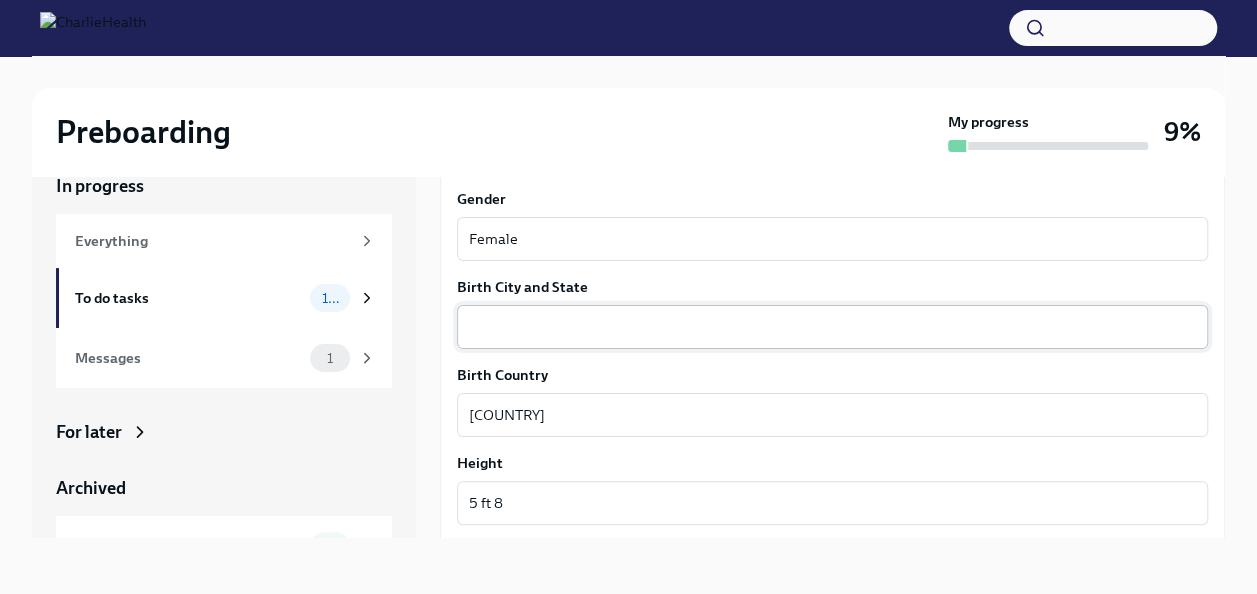click on "Birth City and State" at bounding box center (832, 327) 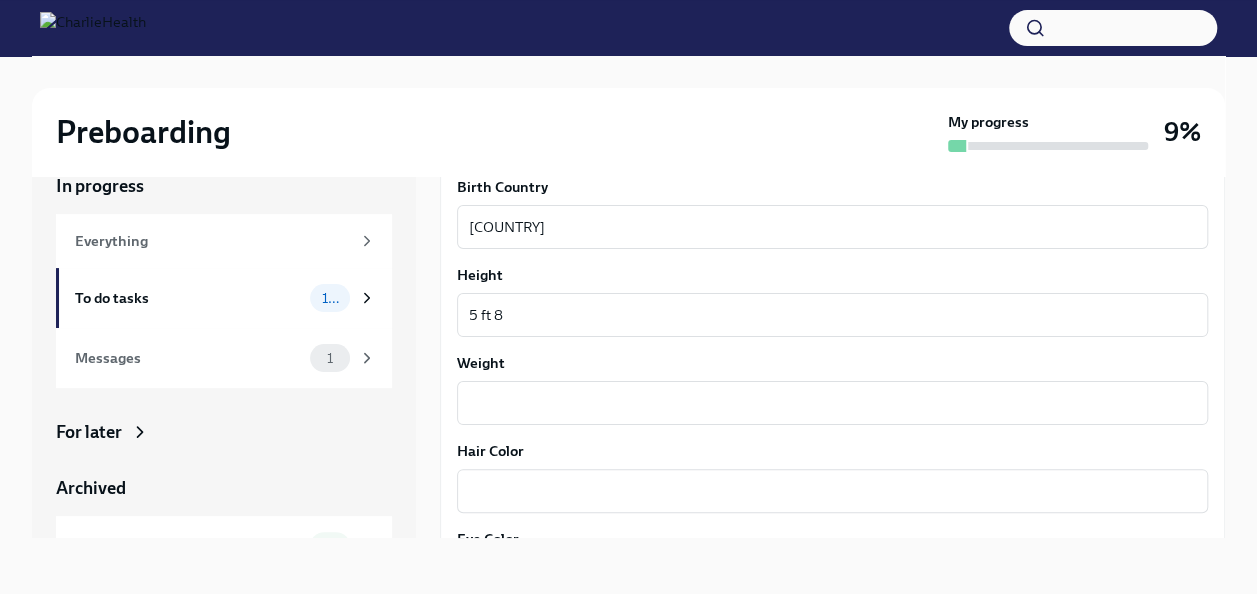 scroll, scrollTop: 1600, scrollLeft: 0, axis: vertical 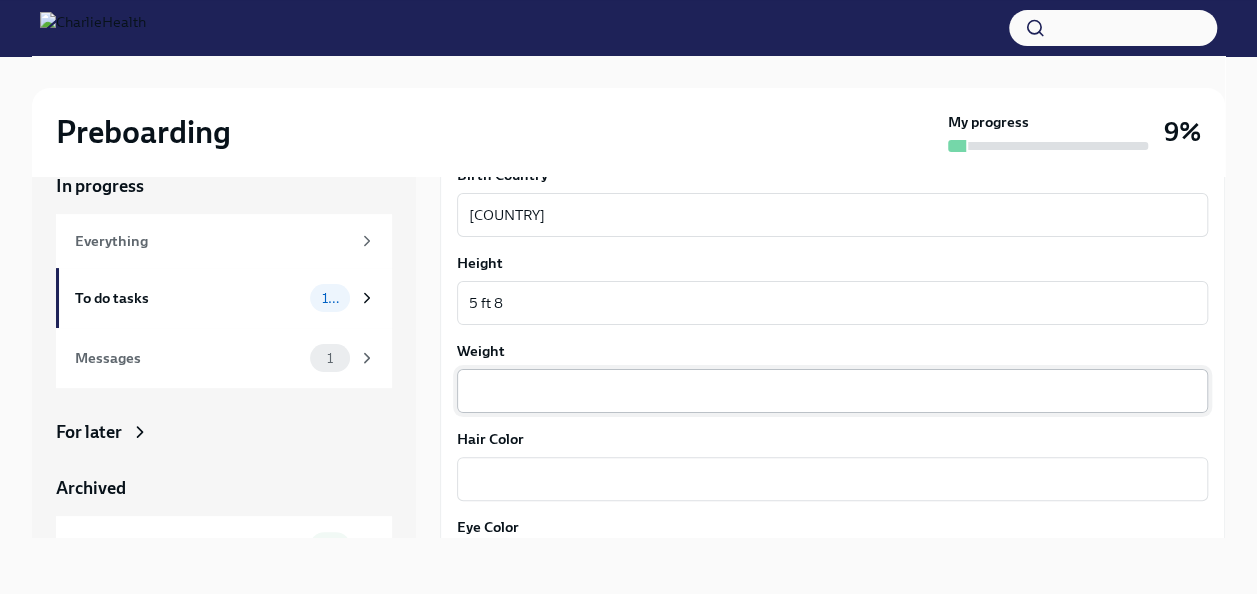 type on "n/a" 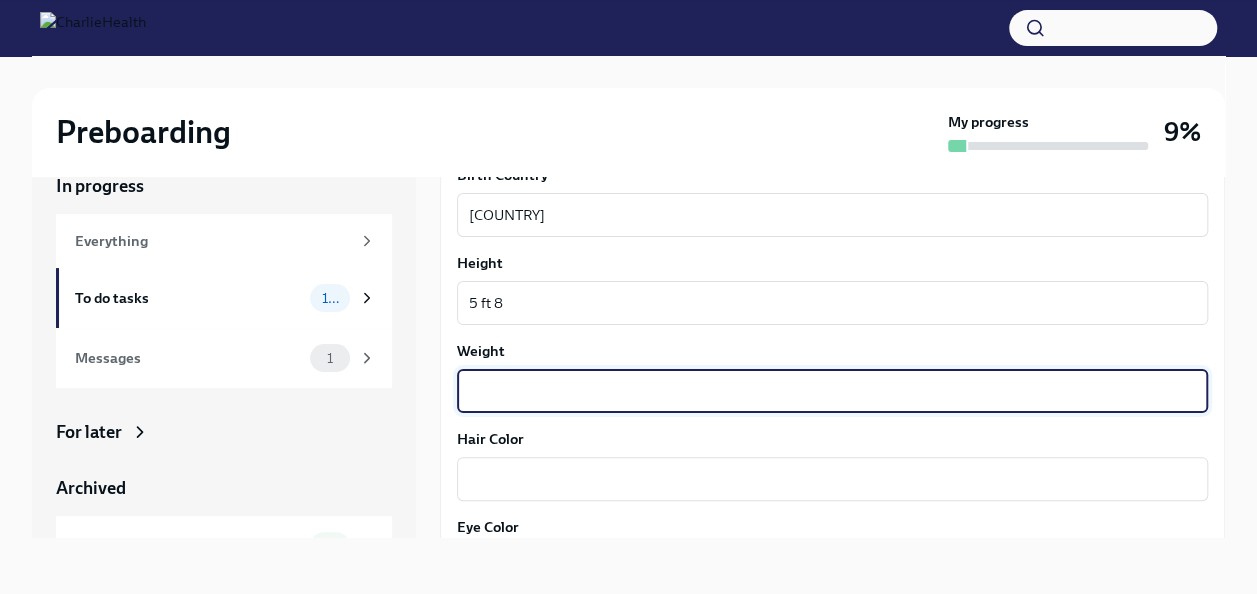 click on "Weight" at bounding box center [832, 391] 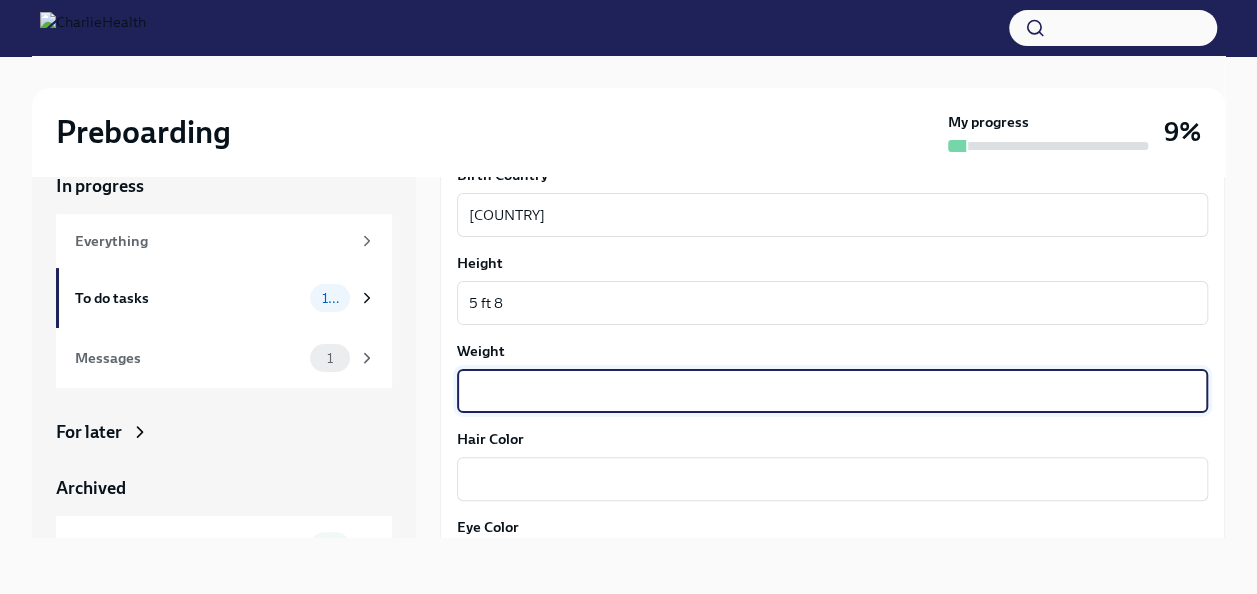 scroll, scrollTop: 1700, scrollLeft: 0, axis: vertical 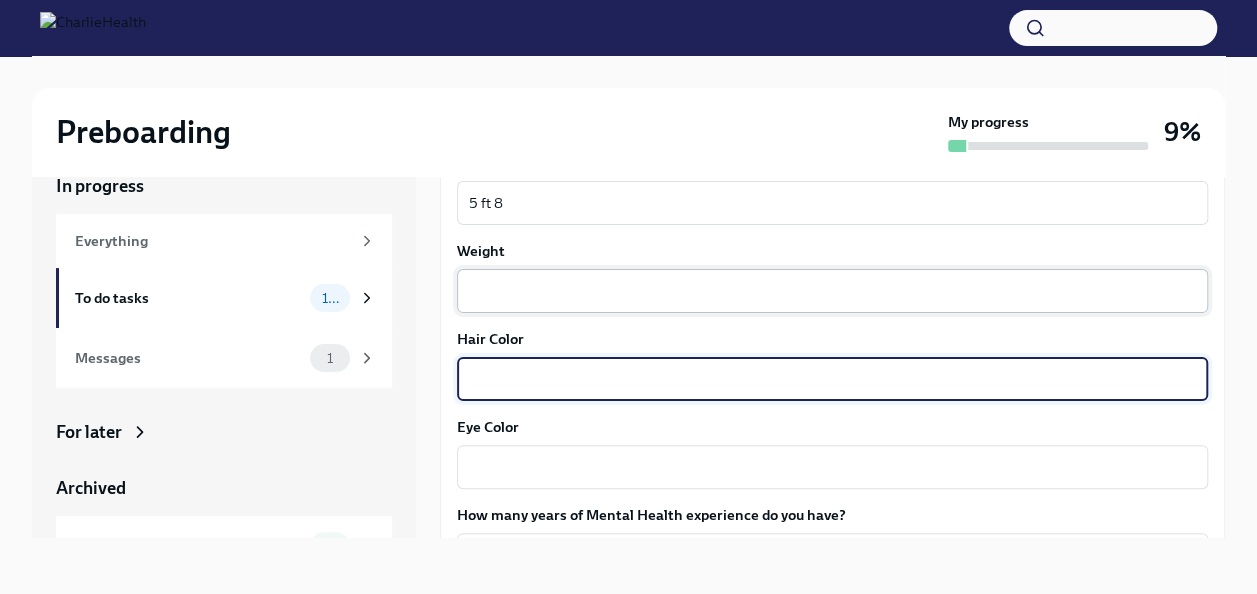 click on "Hair Color" at bounding box center (832, 379) 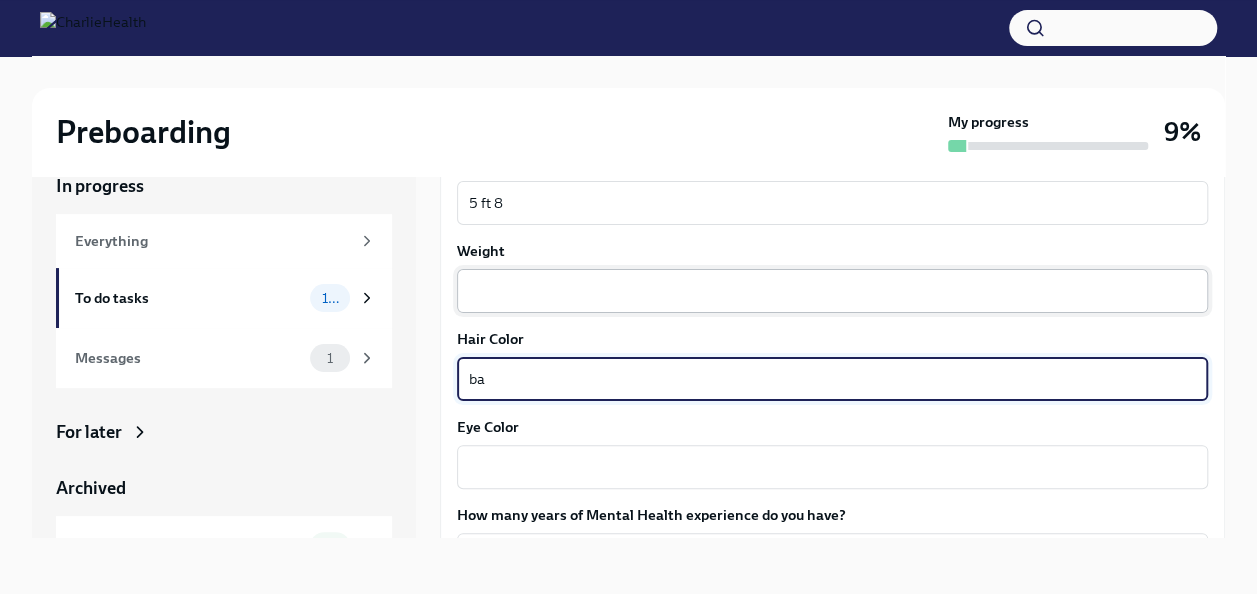 type on "b" 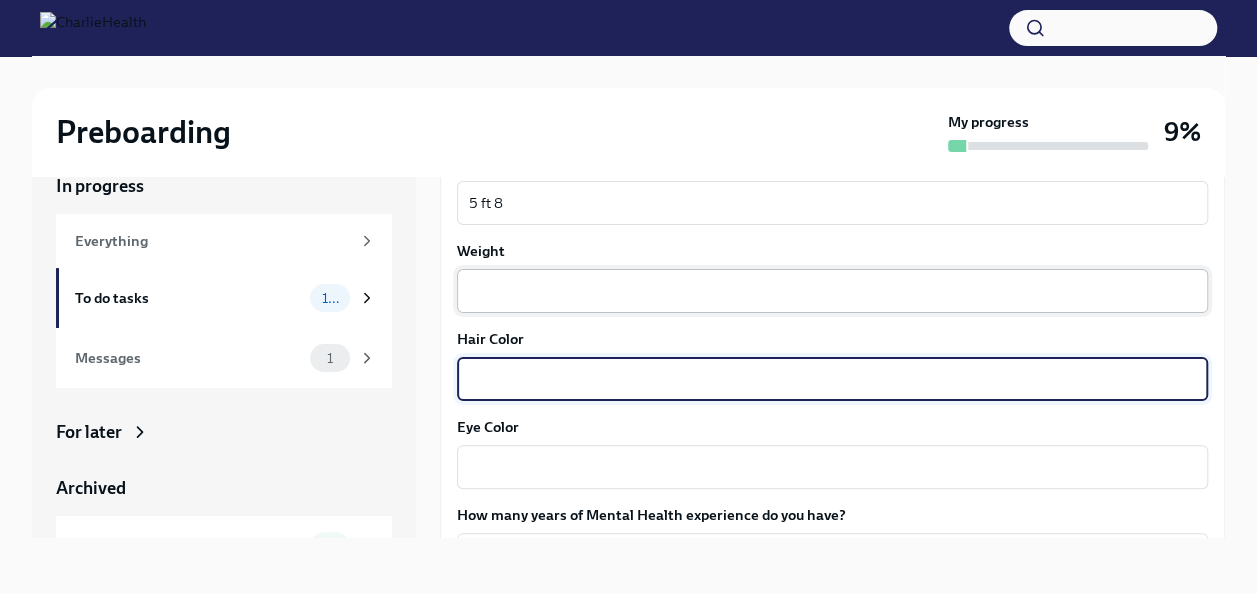 type on "C" 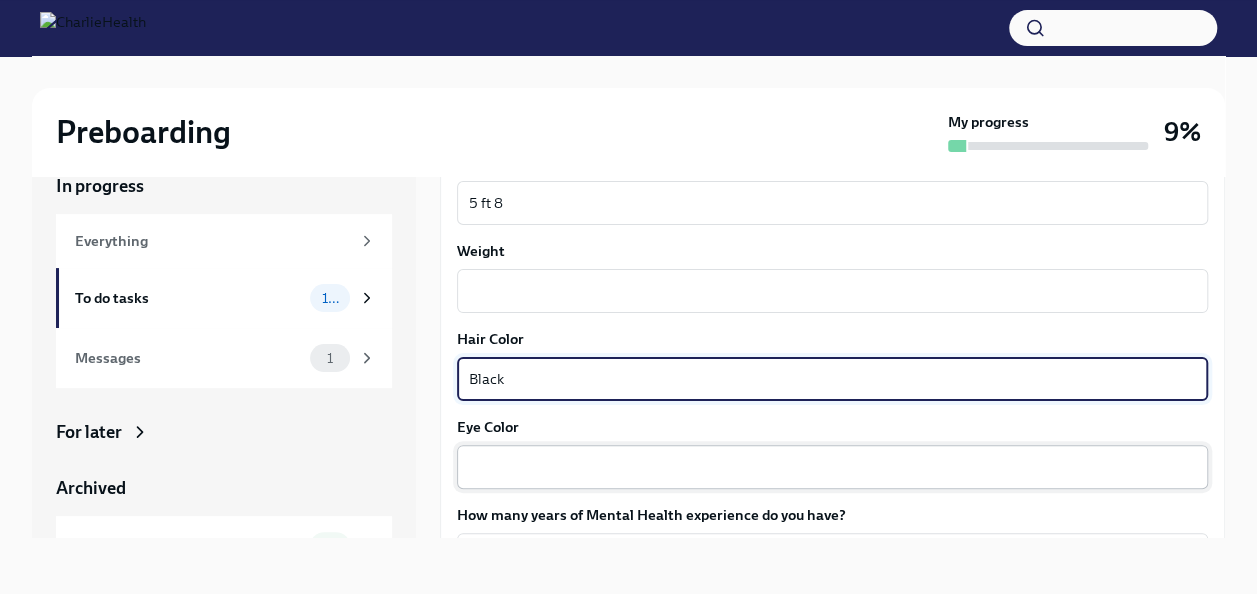 type on "Black" 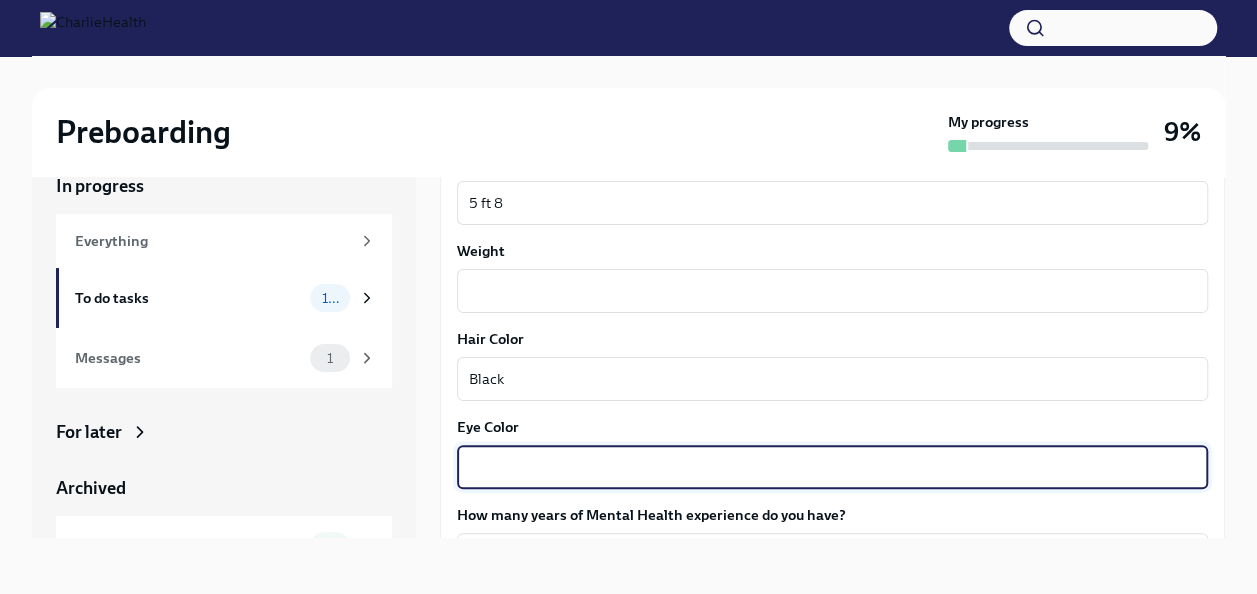 click on "Eye Color" at bounding box center [832, 467] 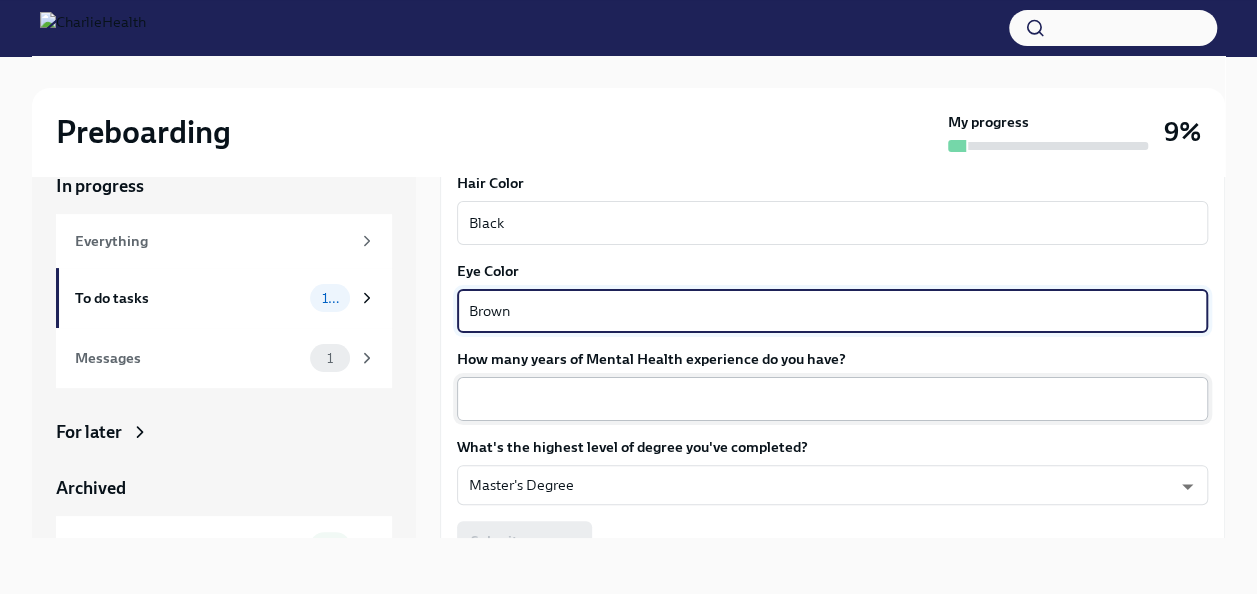 scroll, scrollTop: 1900, scrollLeft: 0, axis: vertical 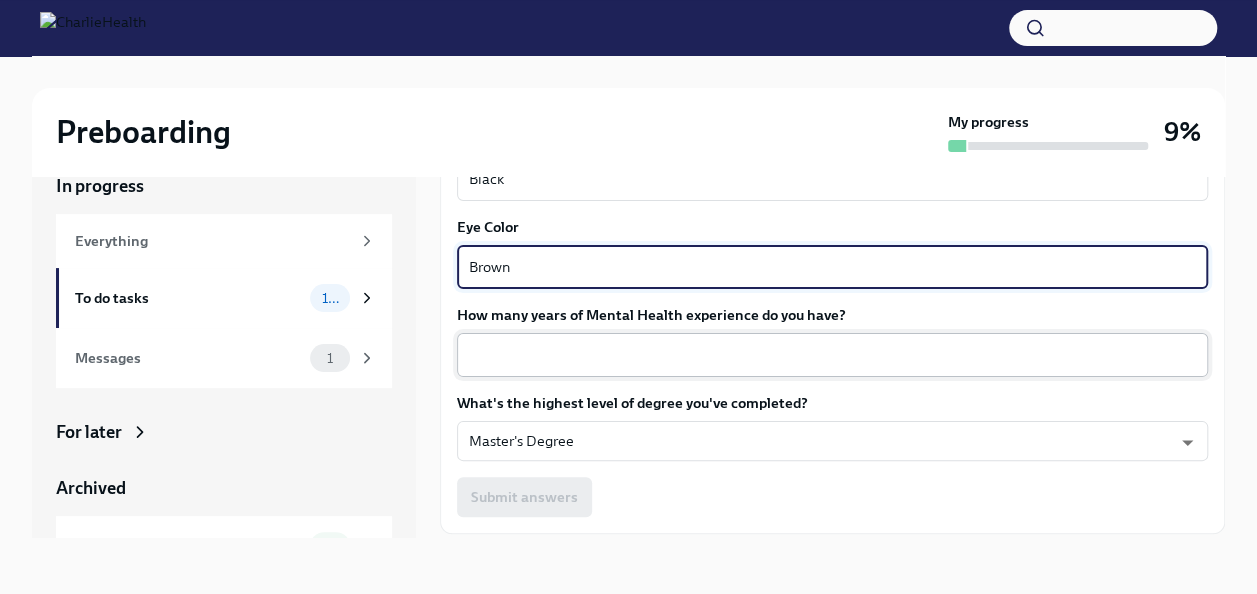 type on "Brown" 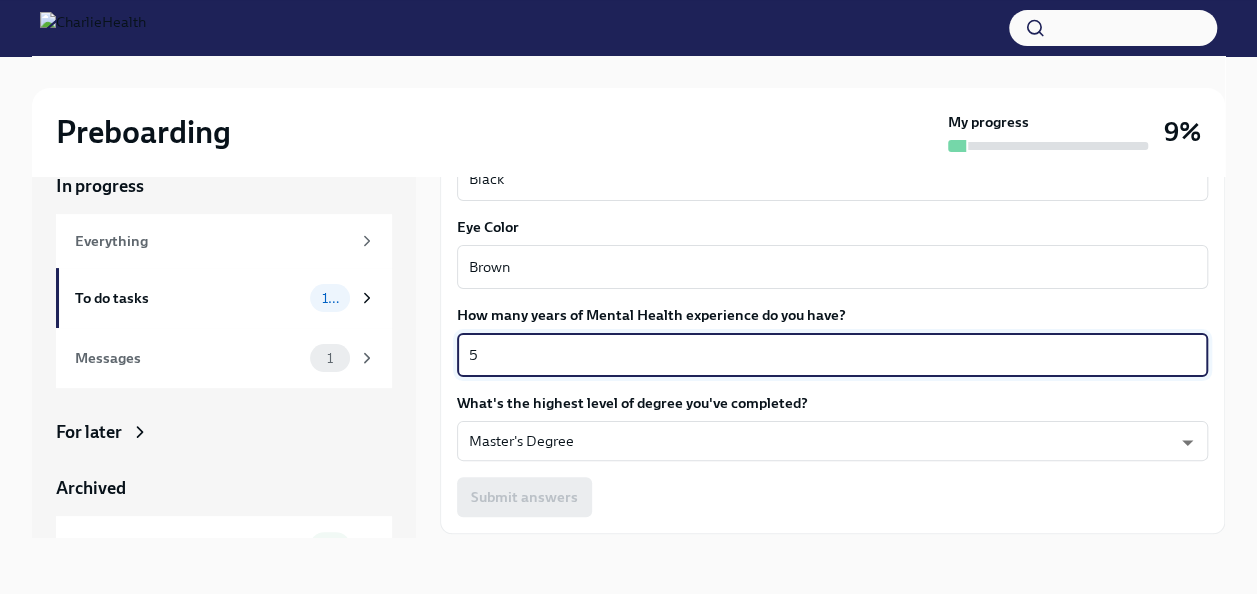 type on "5" 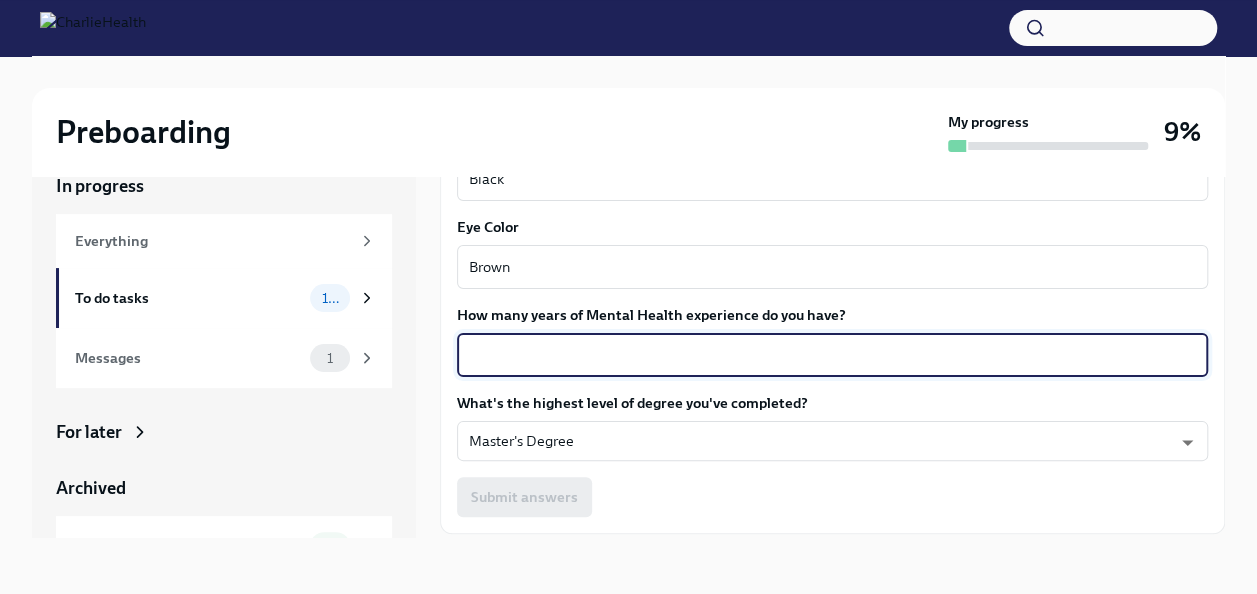 type on "y" 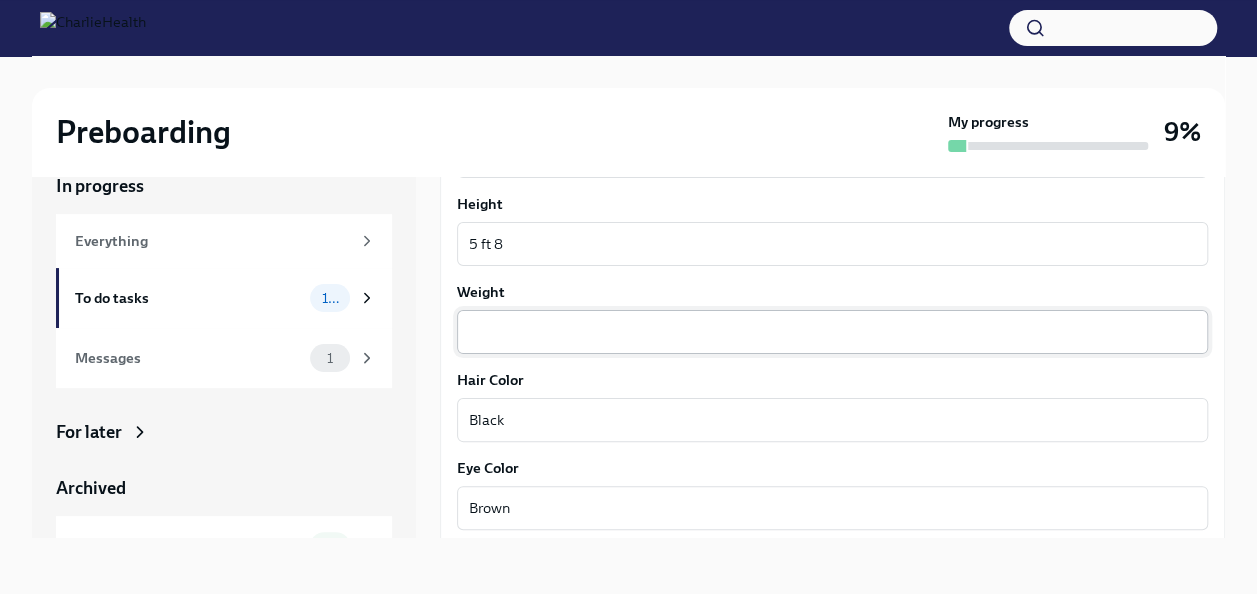 scroll, scrollTop: 1658, scrollLeft: 0, axis: vertical 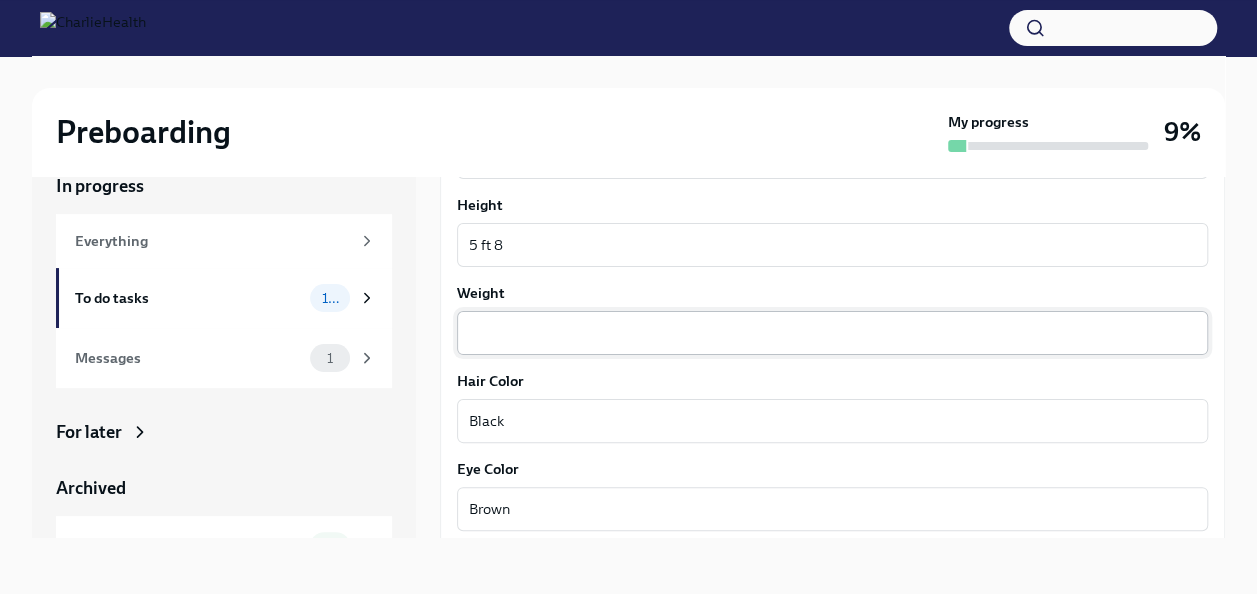 type on "6 years" 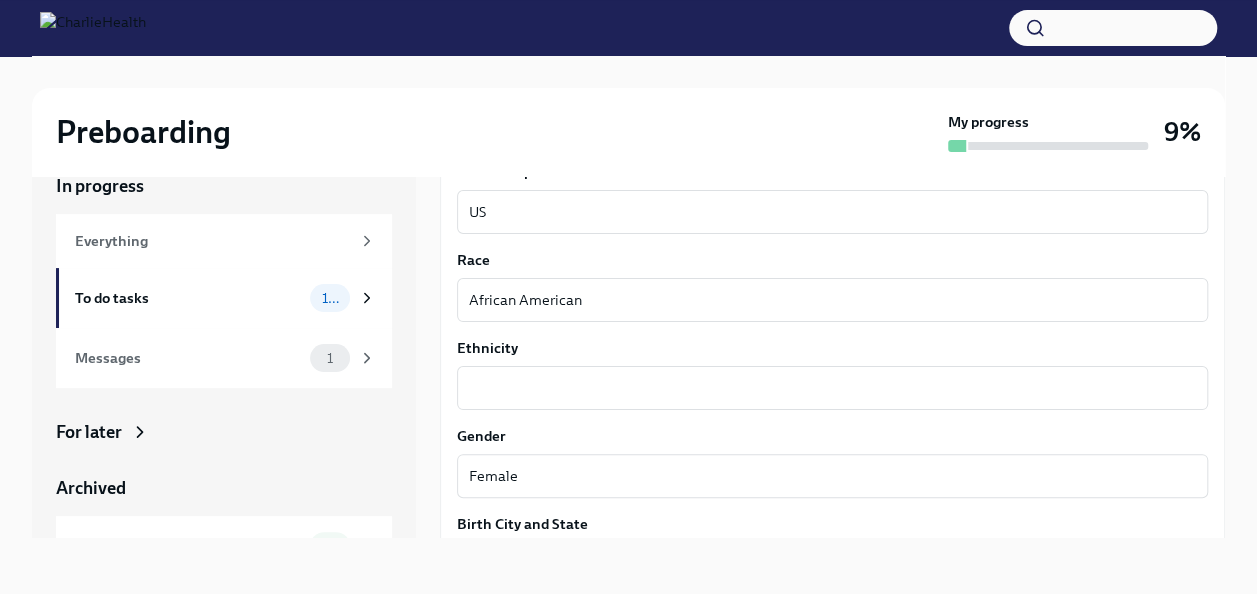 scroll, scrollTop: 1158, scrollLeft: 0, axis: vertical 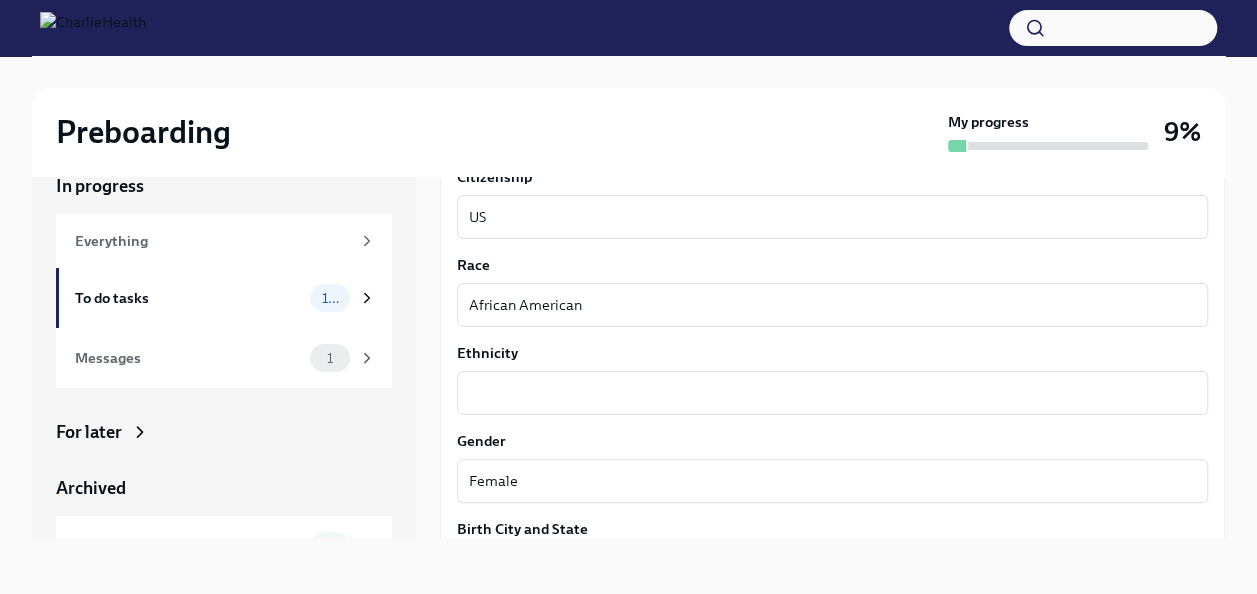 type on "n/a" 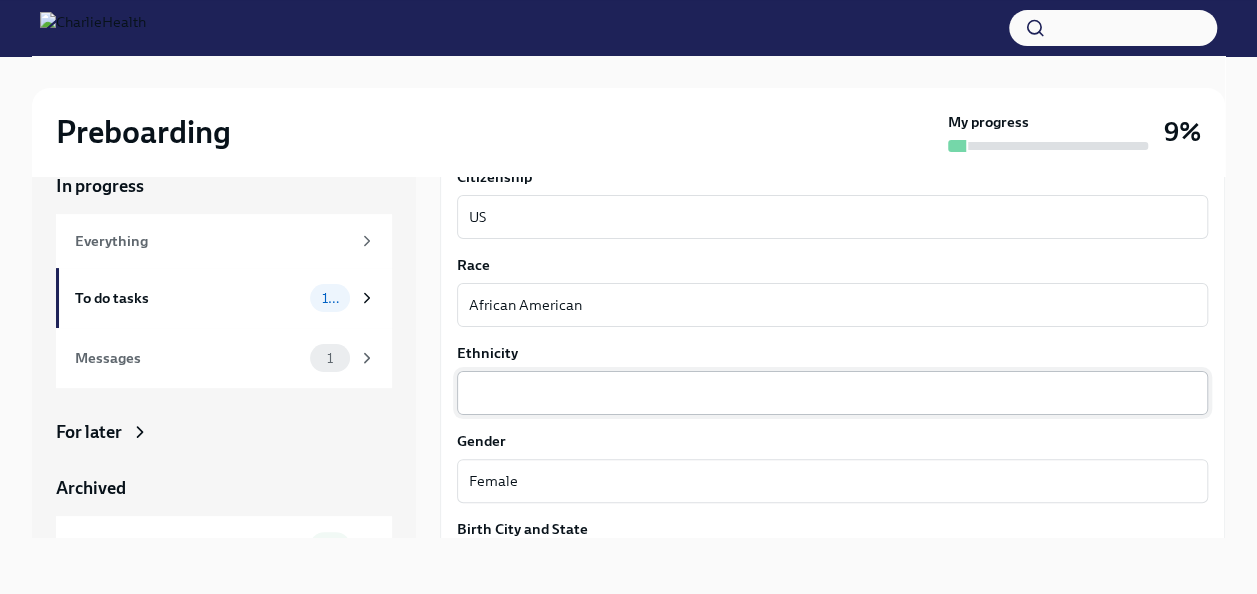click on "x ​" at bounding box center (832, 393) 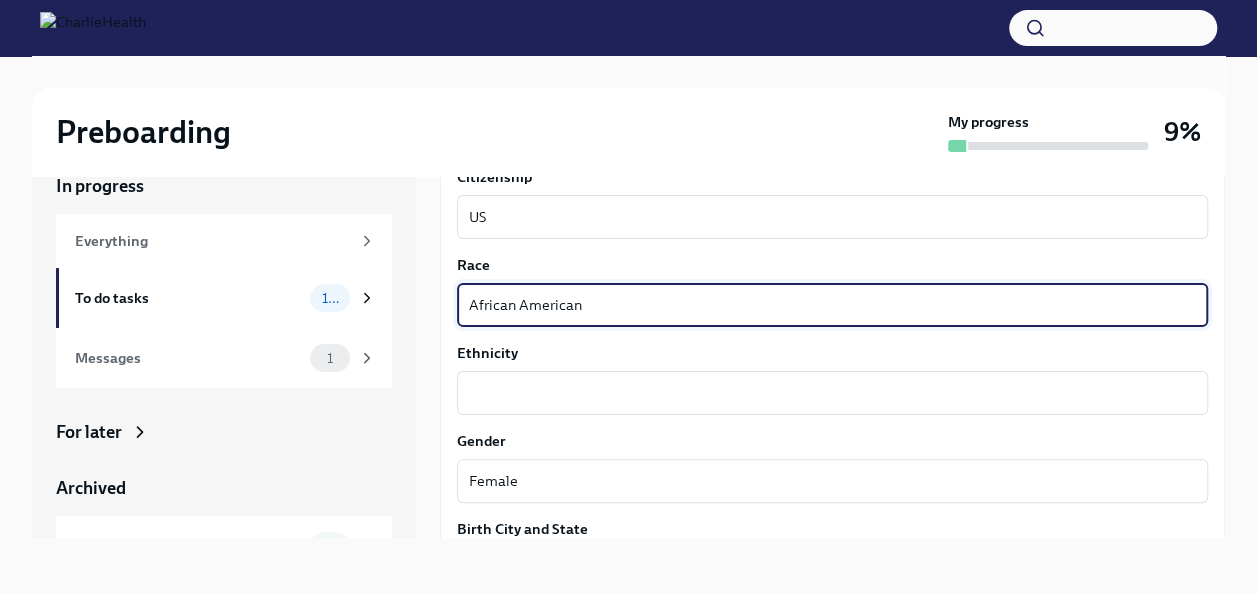drag, startPoint x: 598, startPoint y: 303, endPoint x: 460, endPoint y: 317, distance: 138.70833 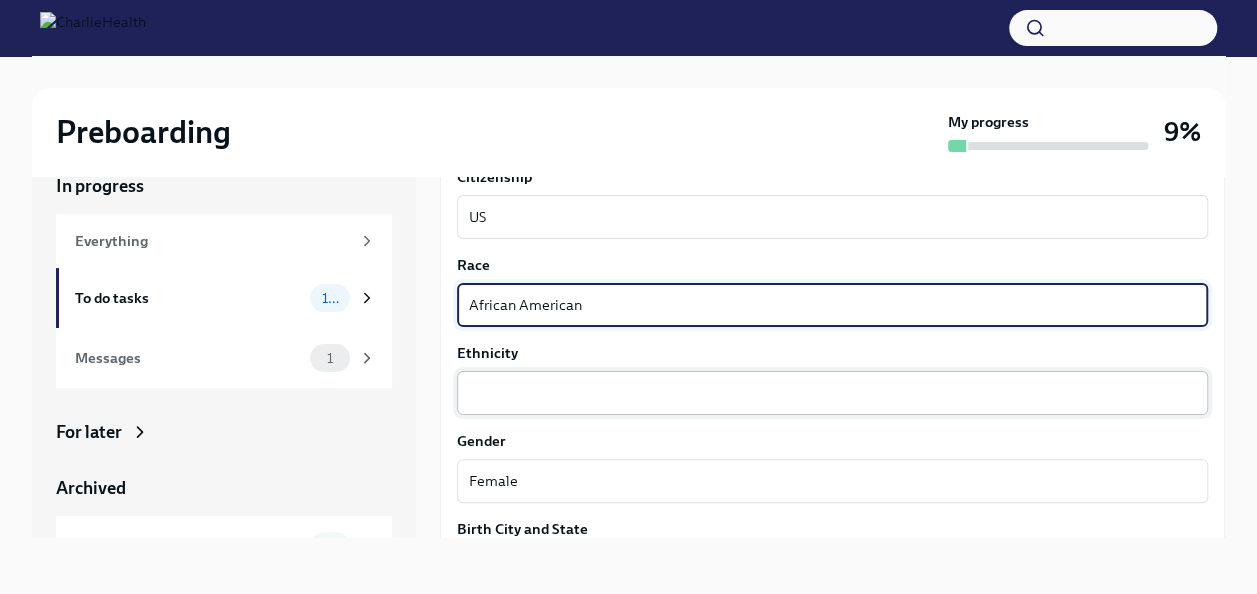 click on "Ethnicity" at bounding box center (832, 393) 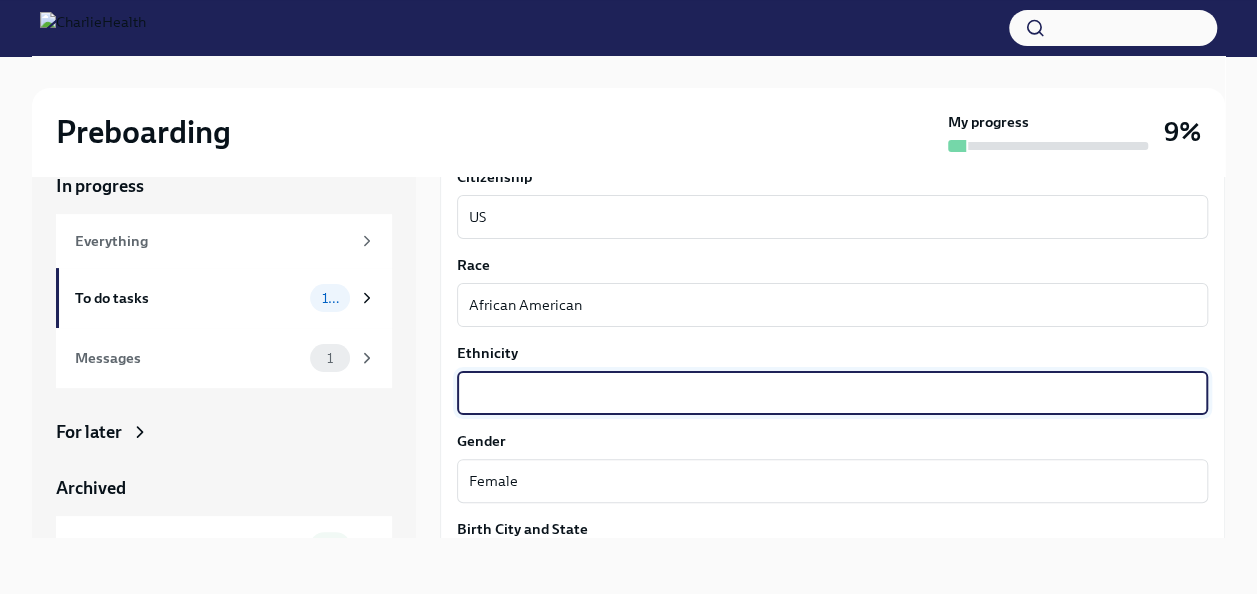 paste on "African American" 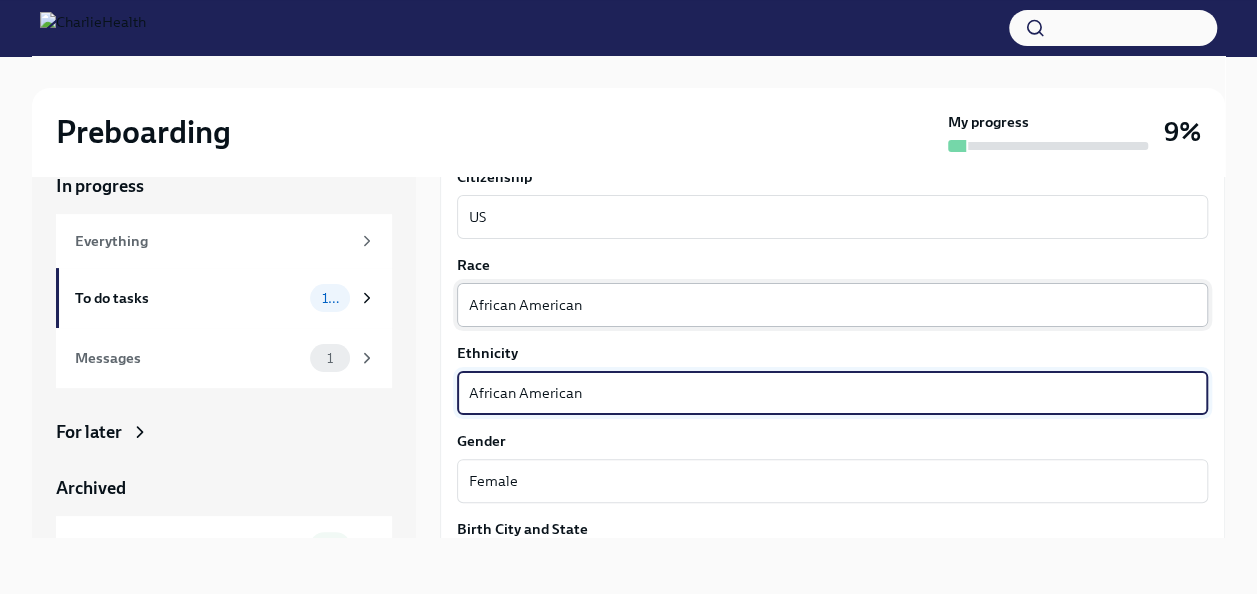 type on "African American" 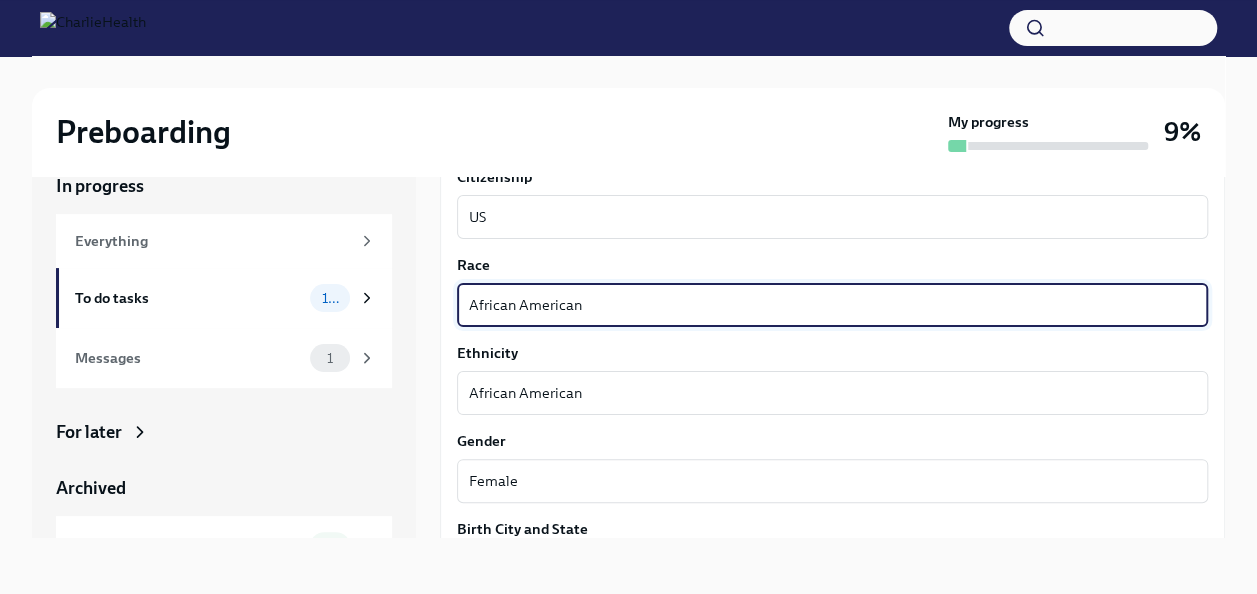 drag, startPoint x: 586, startPoint y: 307, endPoint x: 459, endPoint y: 310, distance: 127.03543 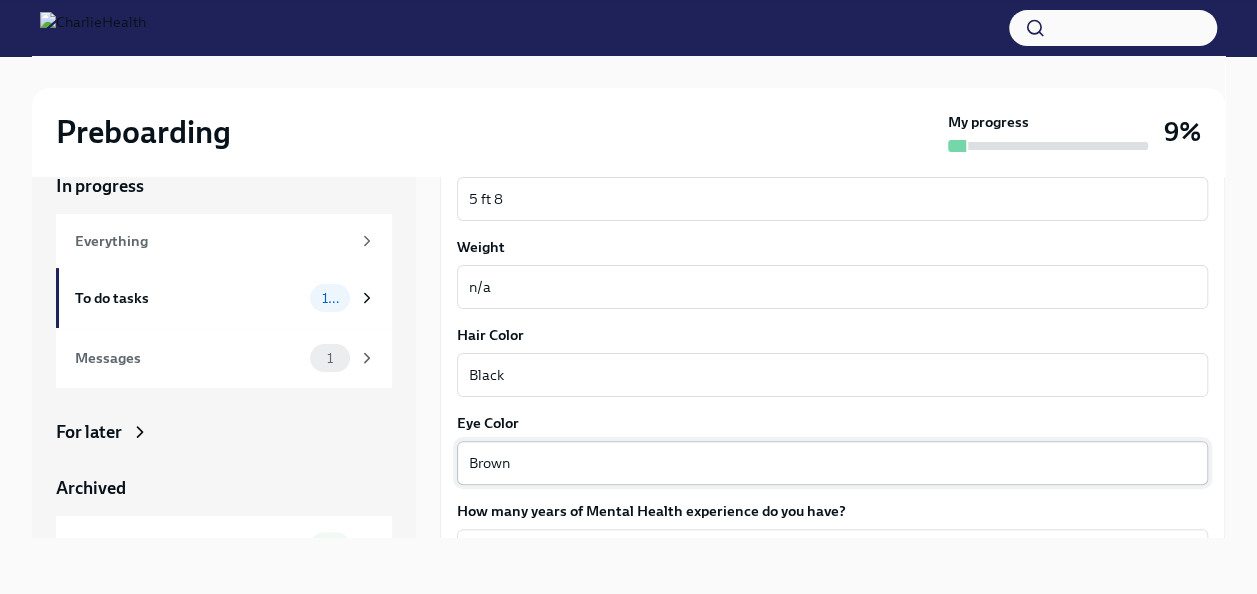 scroll, scrollTop: 1958, scrollLeft: 0, axis: vertical 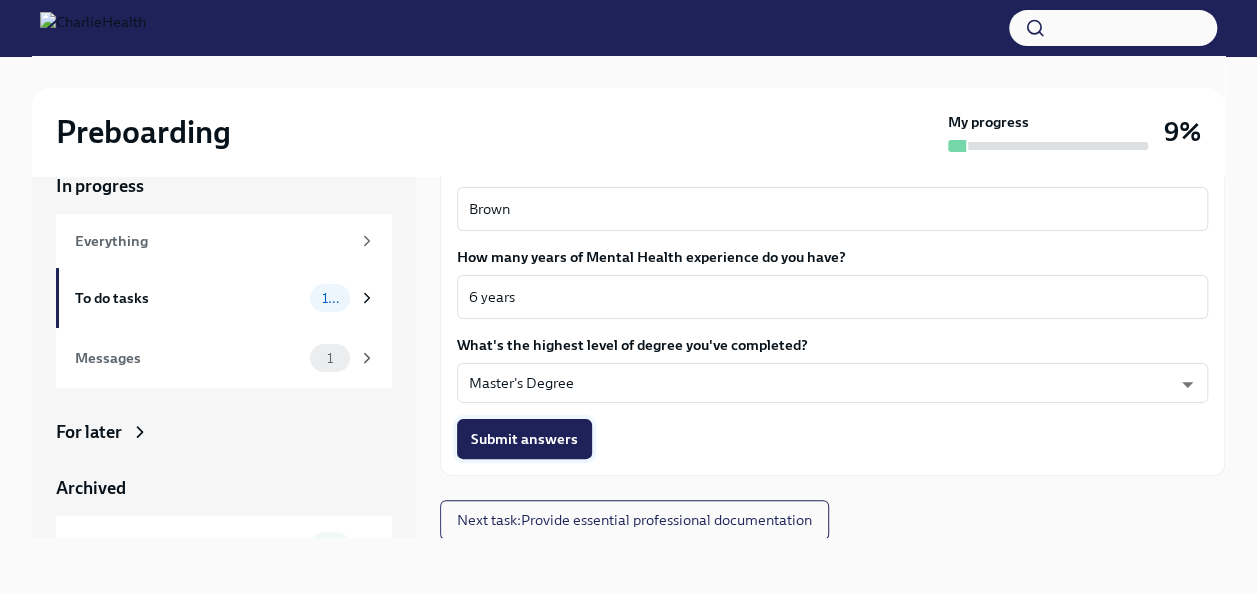 type on "Black" 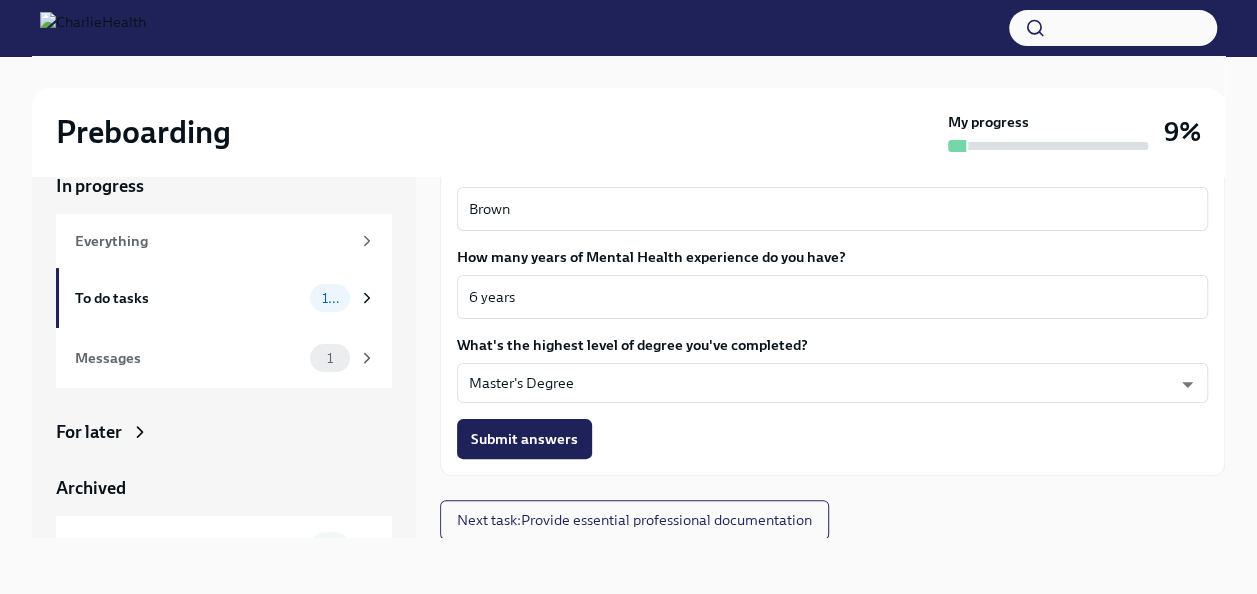 click on "Submit answers" at bounding box center (524, 439) 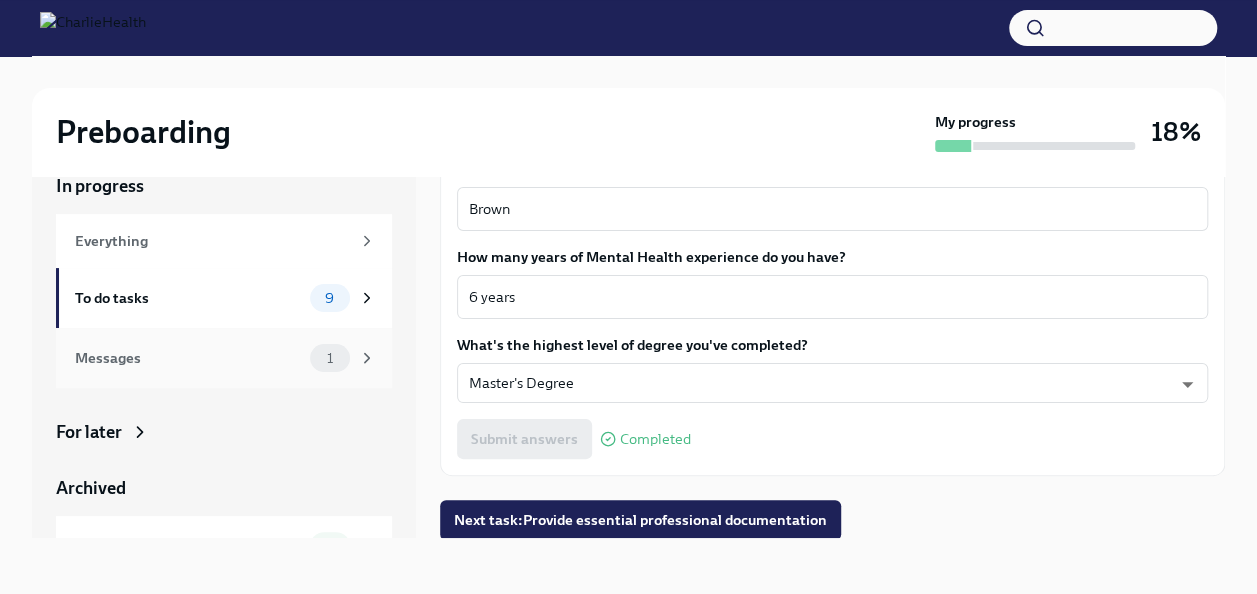 click on "Messages" at bounding box center [188, 358] 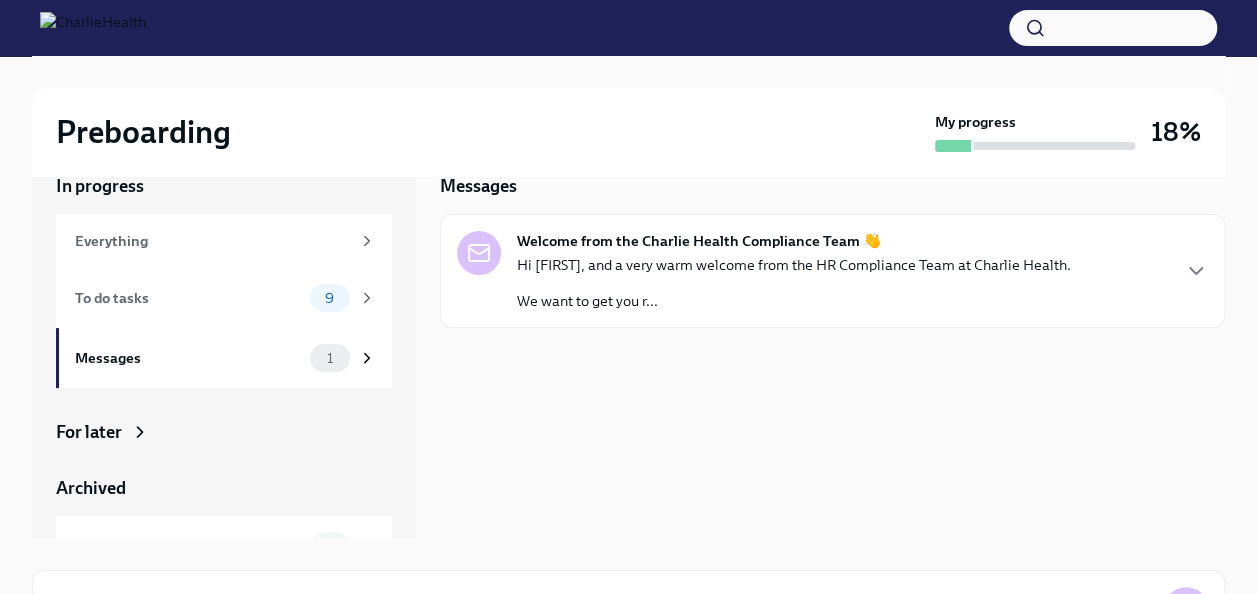 click on "We want to get you r..." at bounding box center (794, 301) 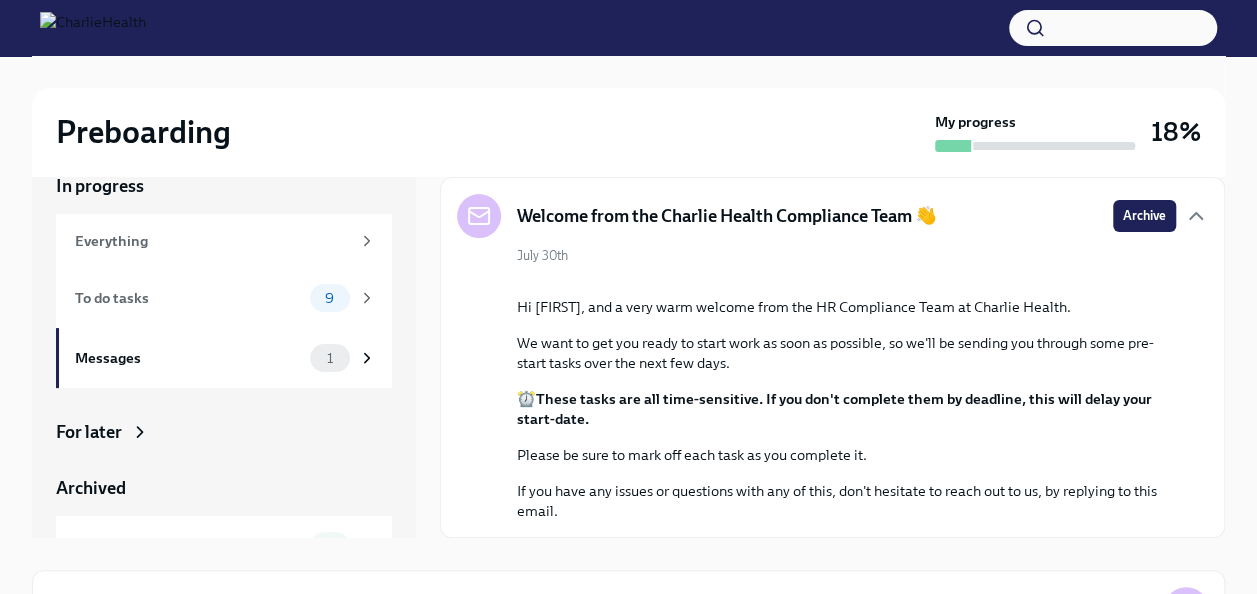 scroll, scrollTop: 222, scrollLeft: 0, axis: vertical 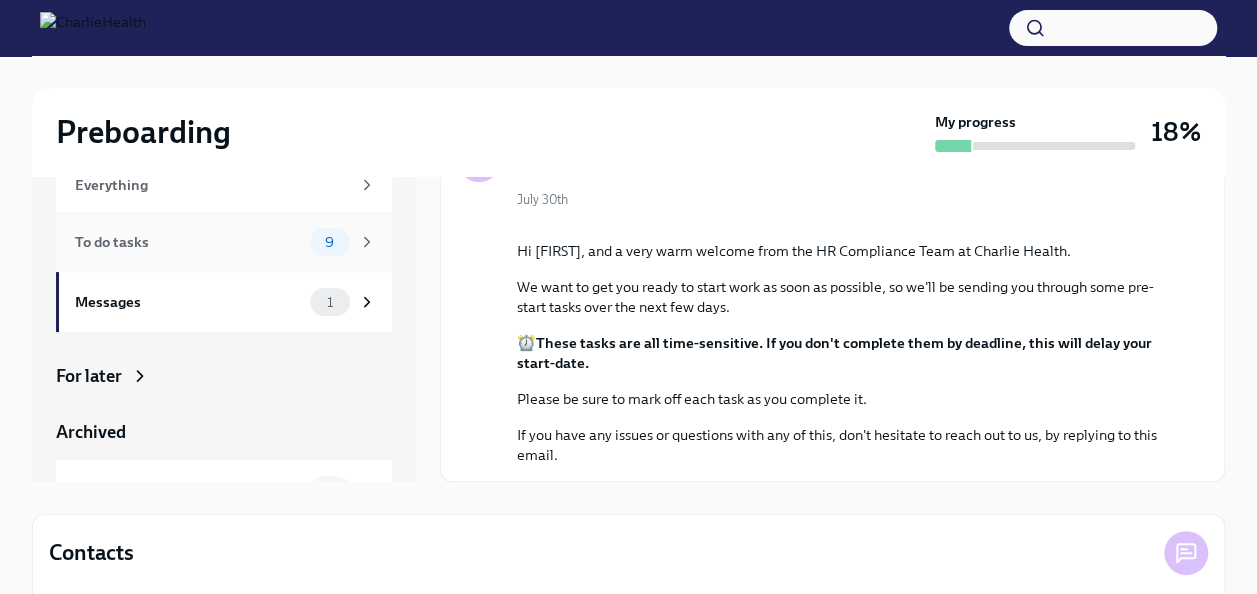 click on "To do tasks" at bounding box center [188, 242] 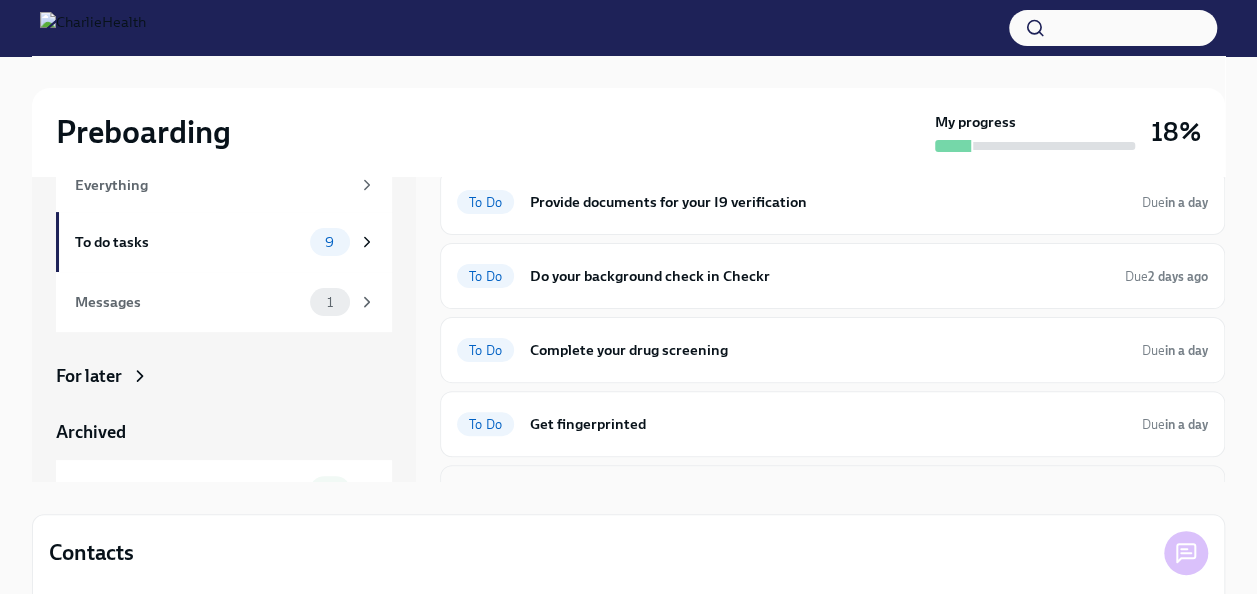 scroll, scrollTop: 0, scrollLeft: 0, axis: both 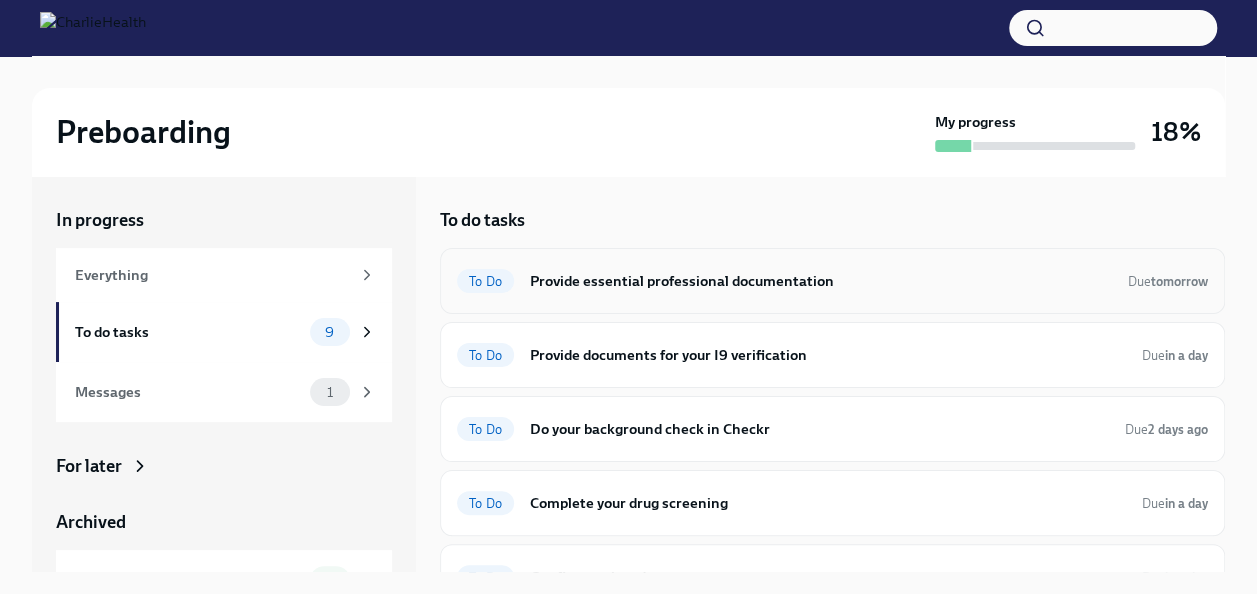 click on "Provide essential professional documentation" at bounding box center [821, 281] 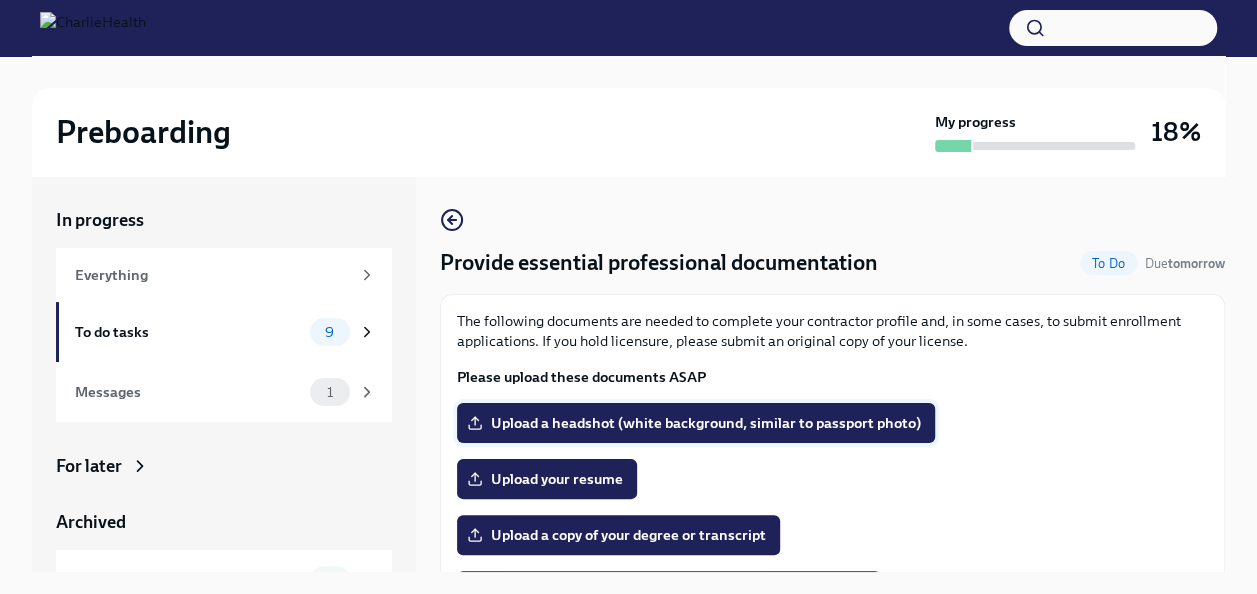 click on "Upload a headshot (white background, similar to passport photo)" at bounding box center (696, 423) 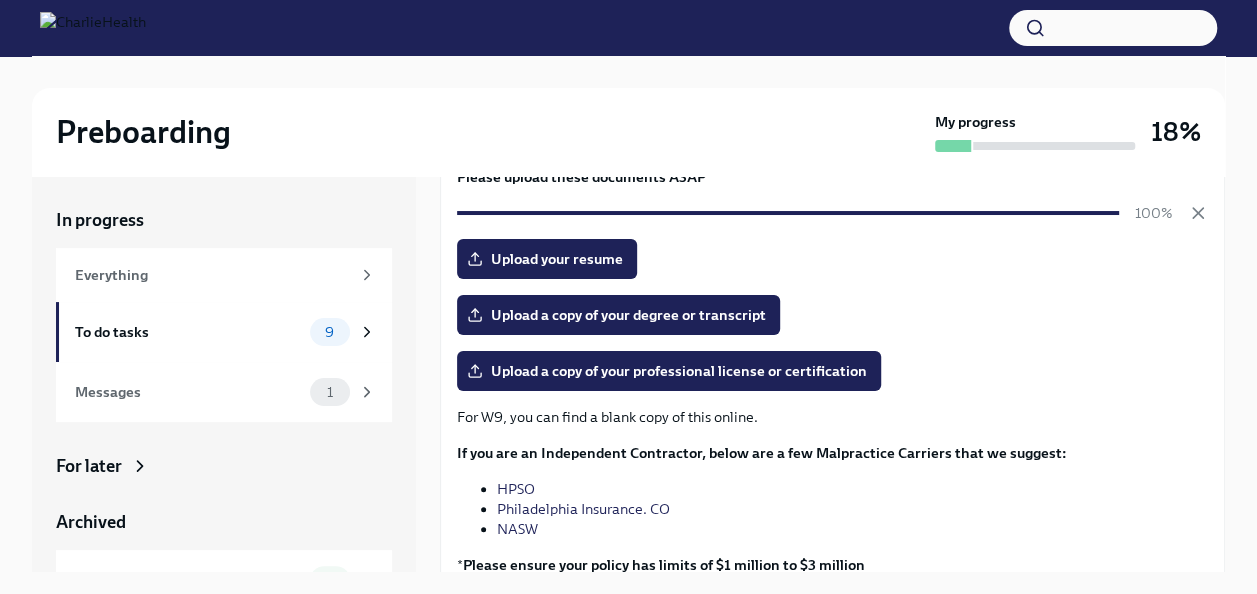 scroll, scrollTop: 100, scrollLeft: 0, axis: vertical 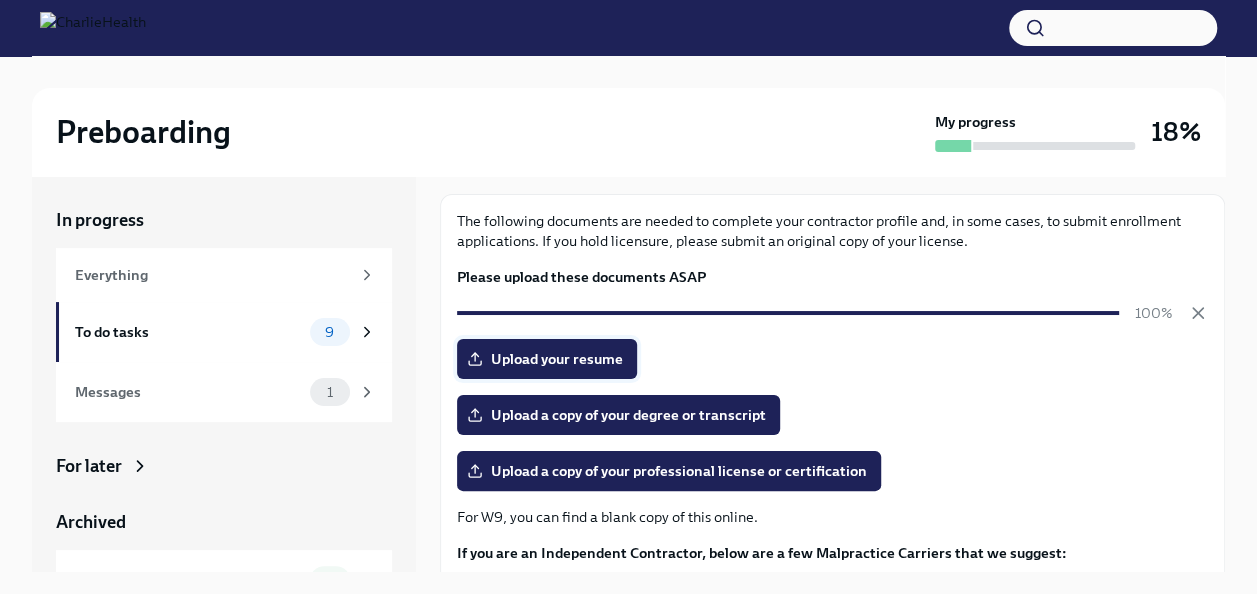 click on "Upload your resume" at bounding box center (547, 359) 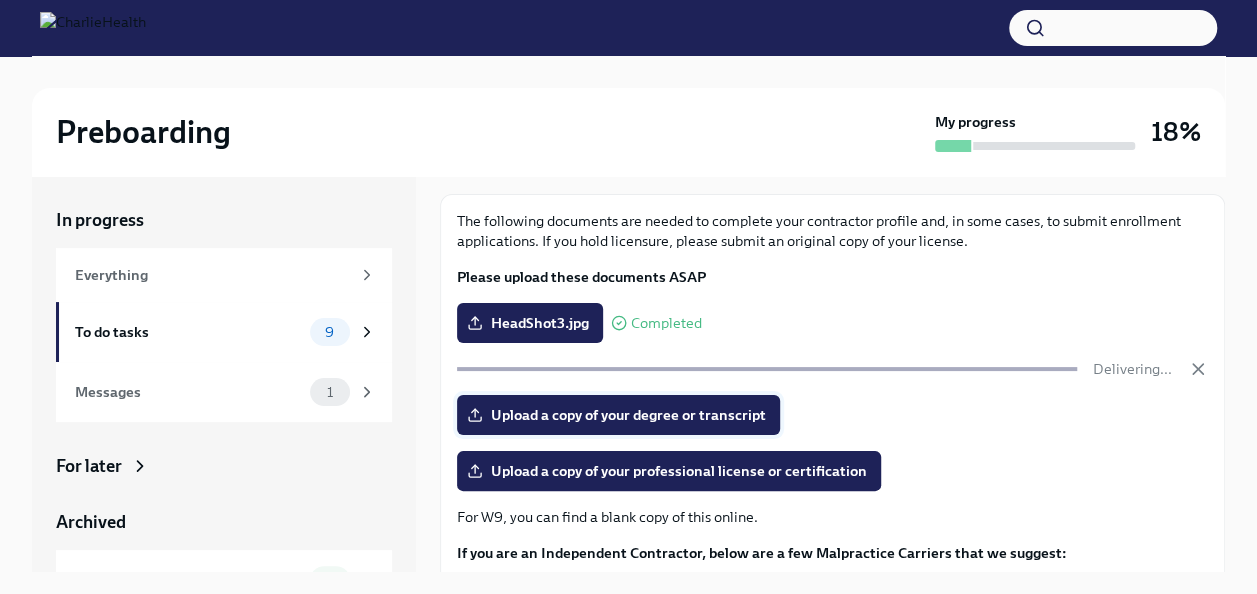 click on "Upload a copy of your degree or transcript" at bounding box center [618, 415] 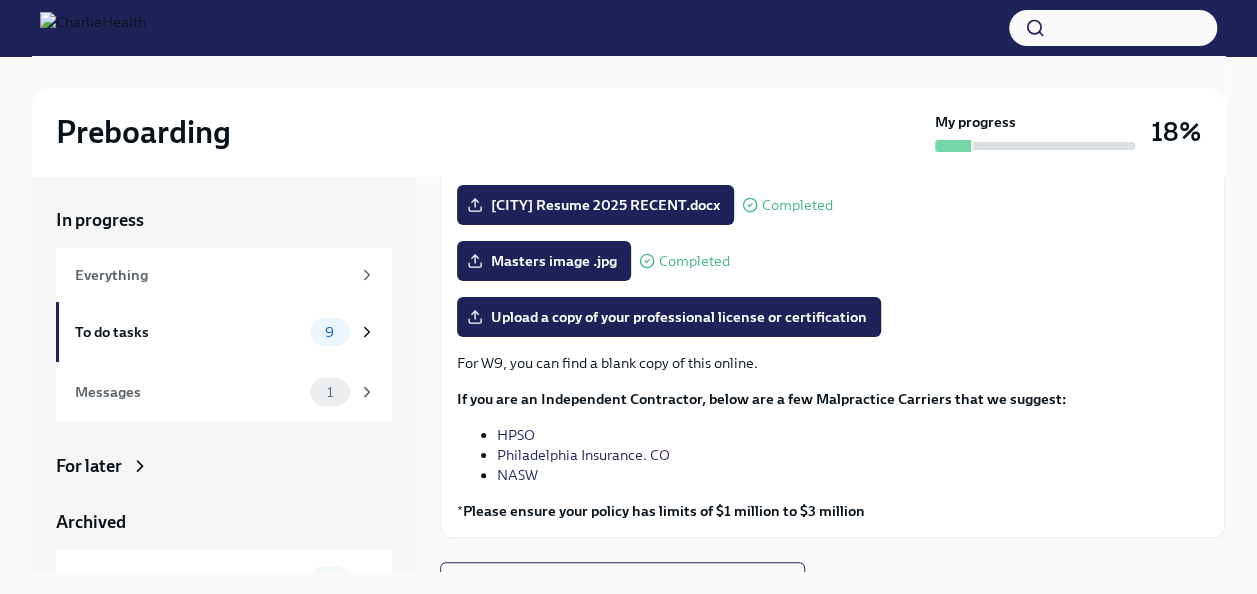 scroll, scrollTop: 302, scrollLeft: 0, axis: vertical 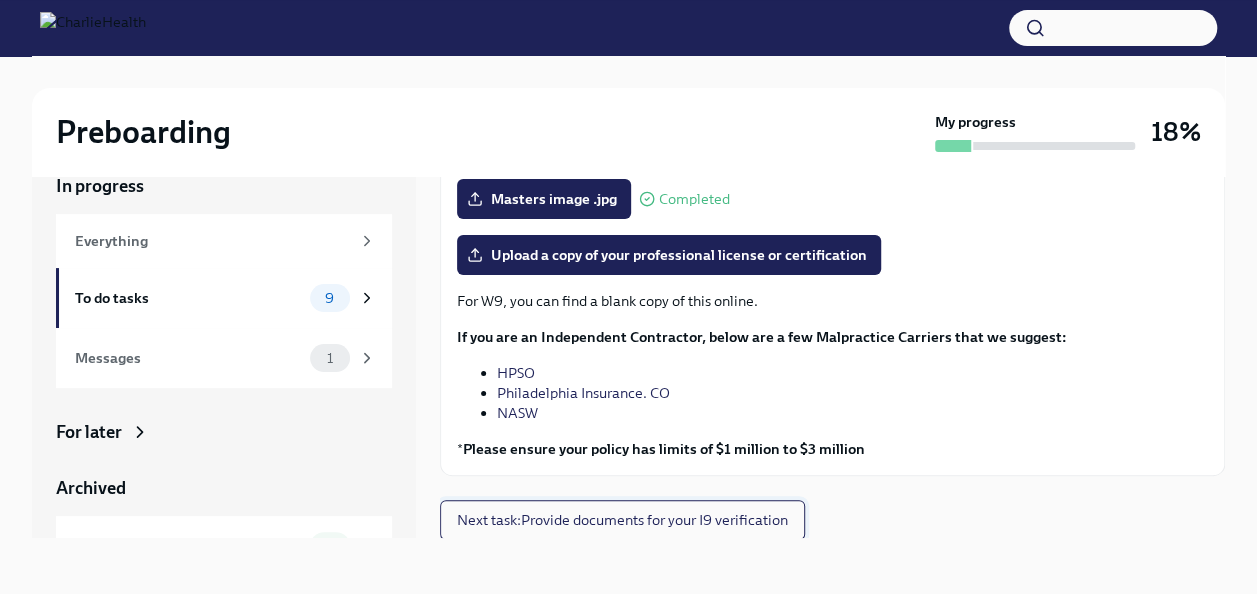 click on "Next task :  Provide documents for your I9 verification" at bounding box center [622, 520] 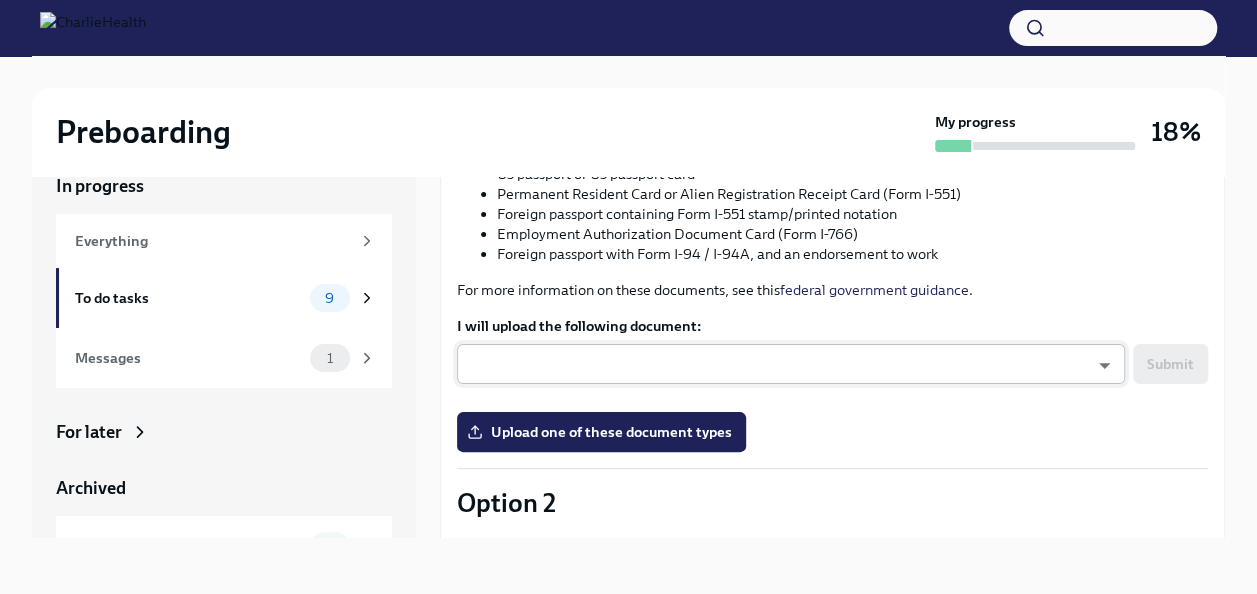 scroll, scrollTop: 300, scrollLeft: 0, axis: vertical 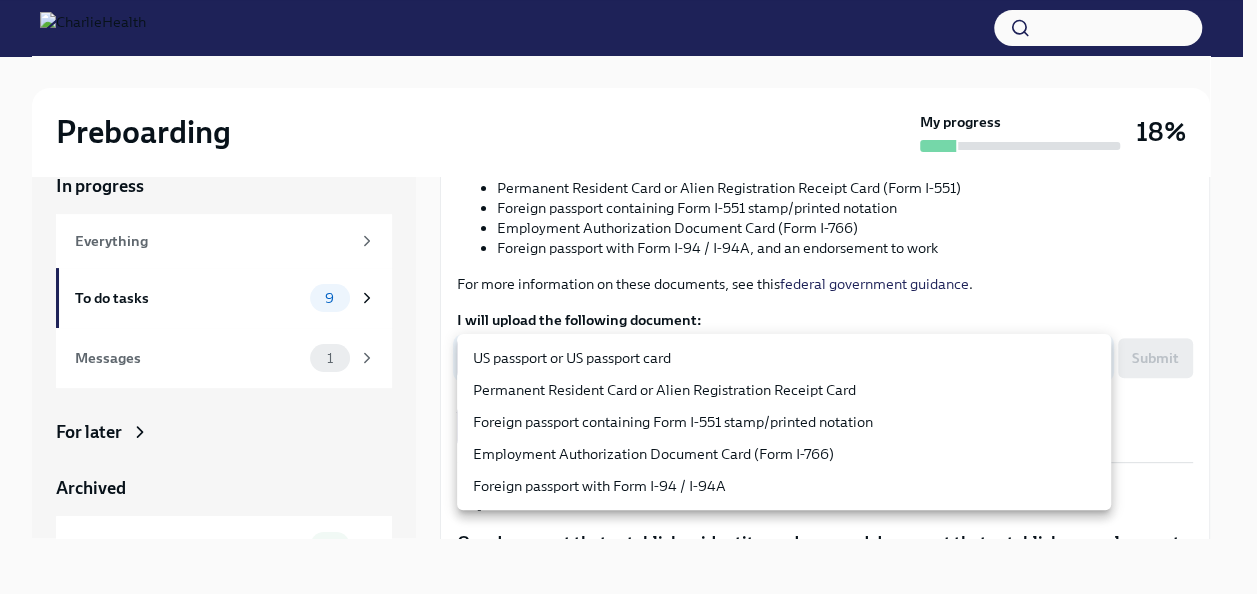 click on "Hi [FIRST], and a very warm welcome from the HR Compliance Team at Charlie Health." at bounding box center [628, 280] 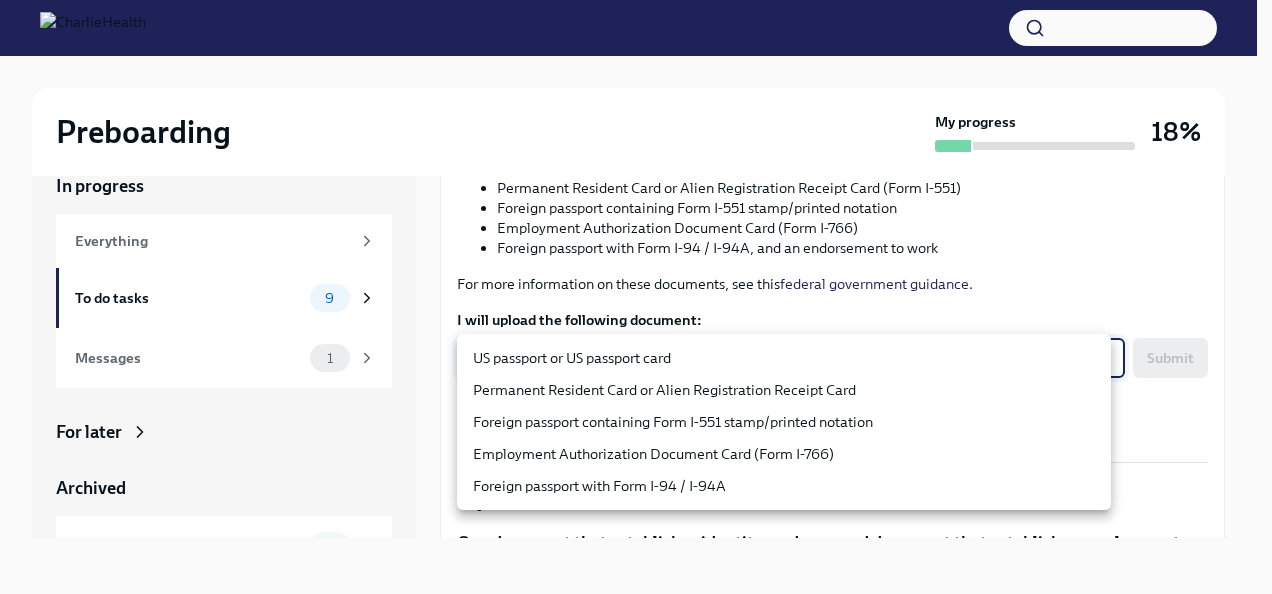 click on "US passport or US passport card" at bounding box center (784, 358) 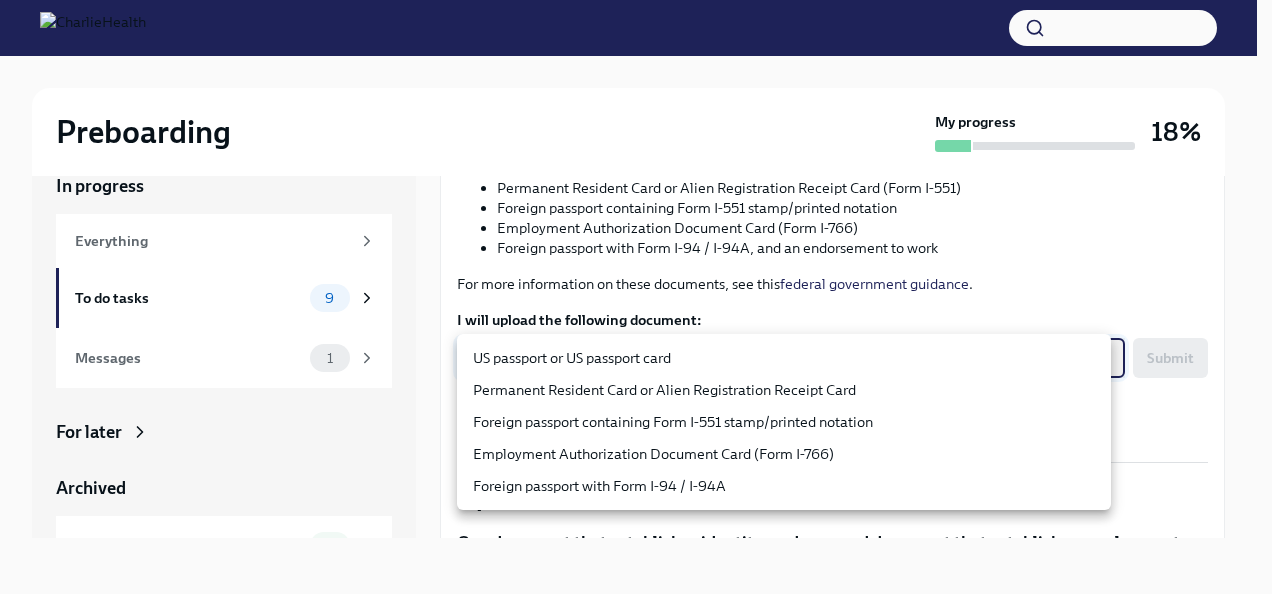 type on "KnYOjnC8x" 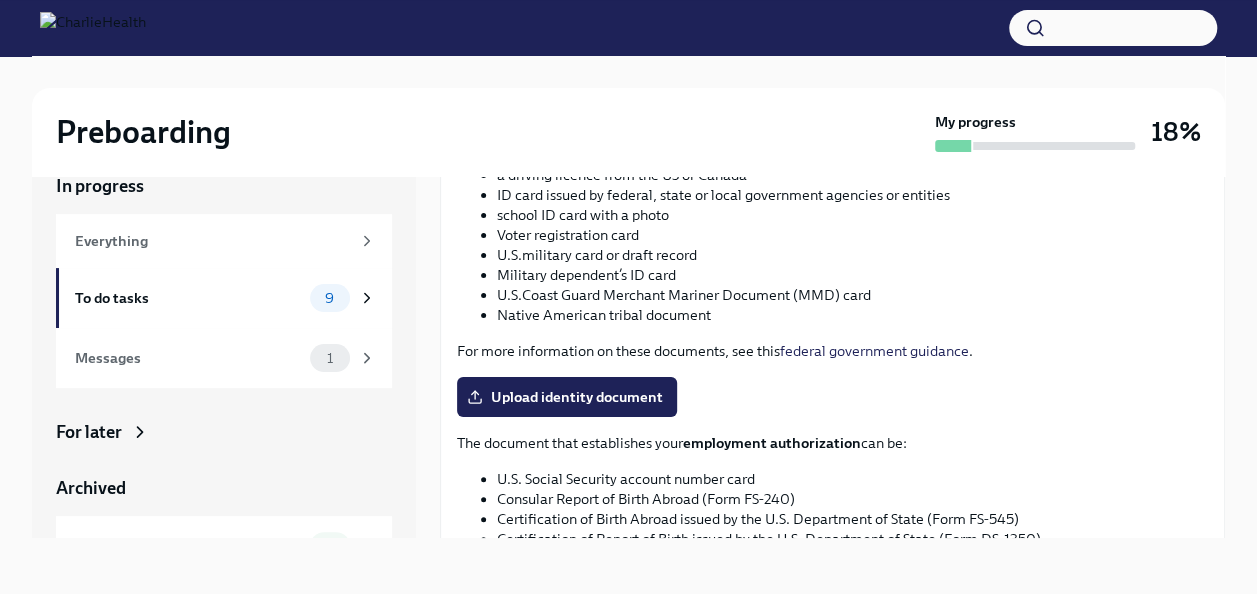 scroll, scrollTop: 748, scrollLeft: 0, axis: vertical 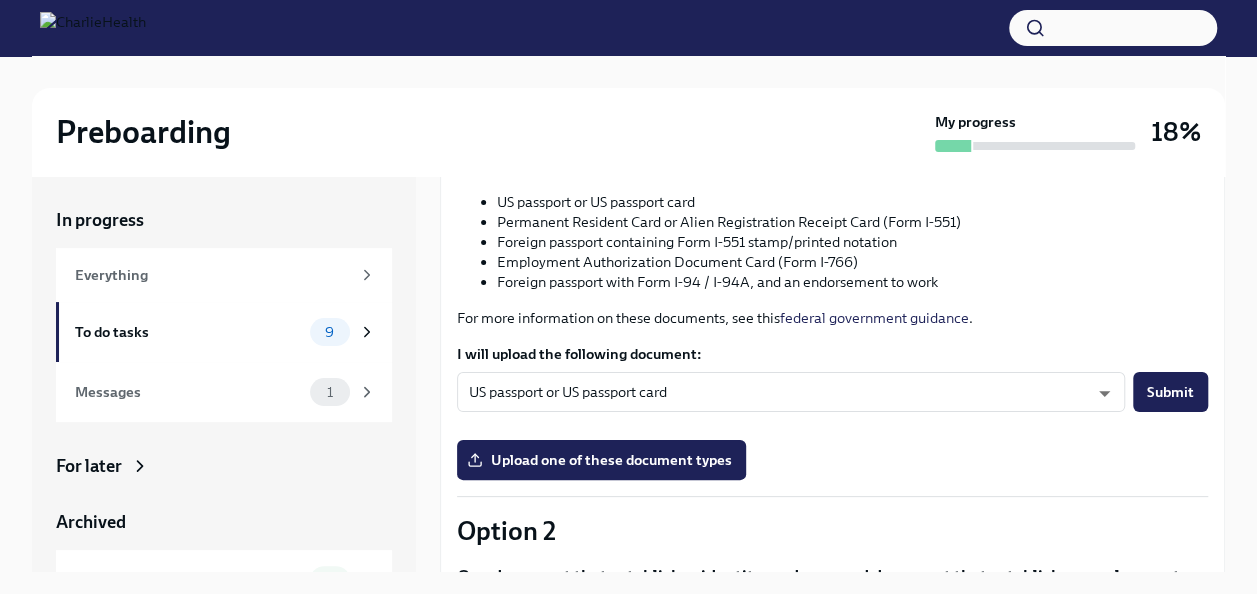 click on "For later" at bounding box center [89, 466] 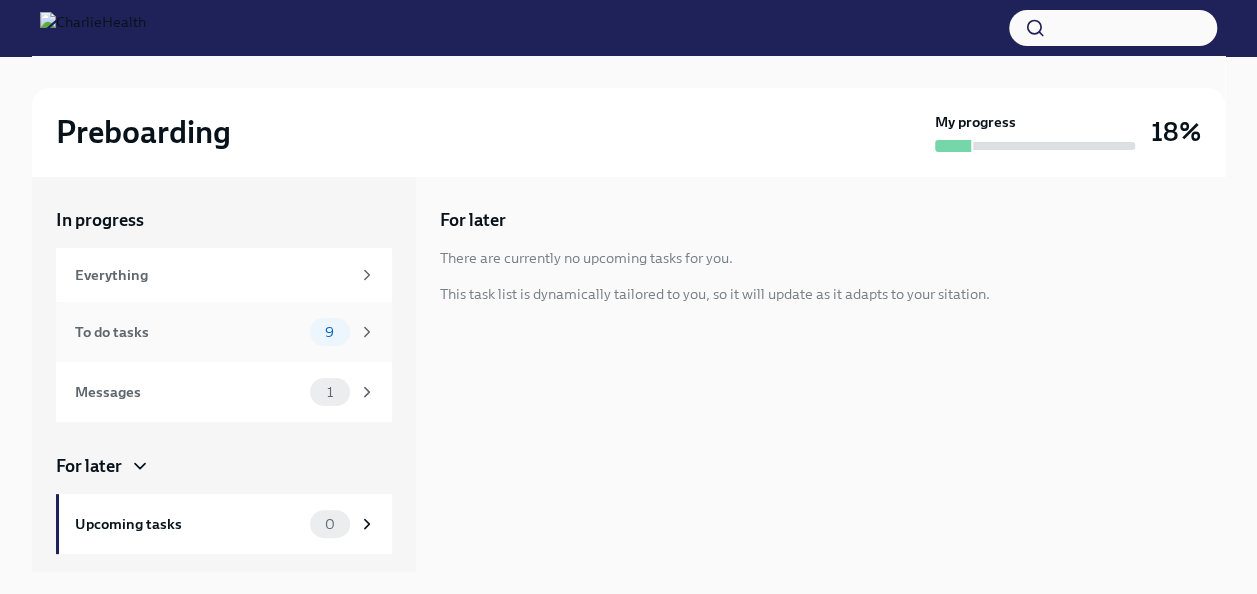 click on "To do tasks" at bounding box center (188, 332) 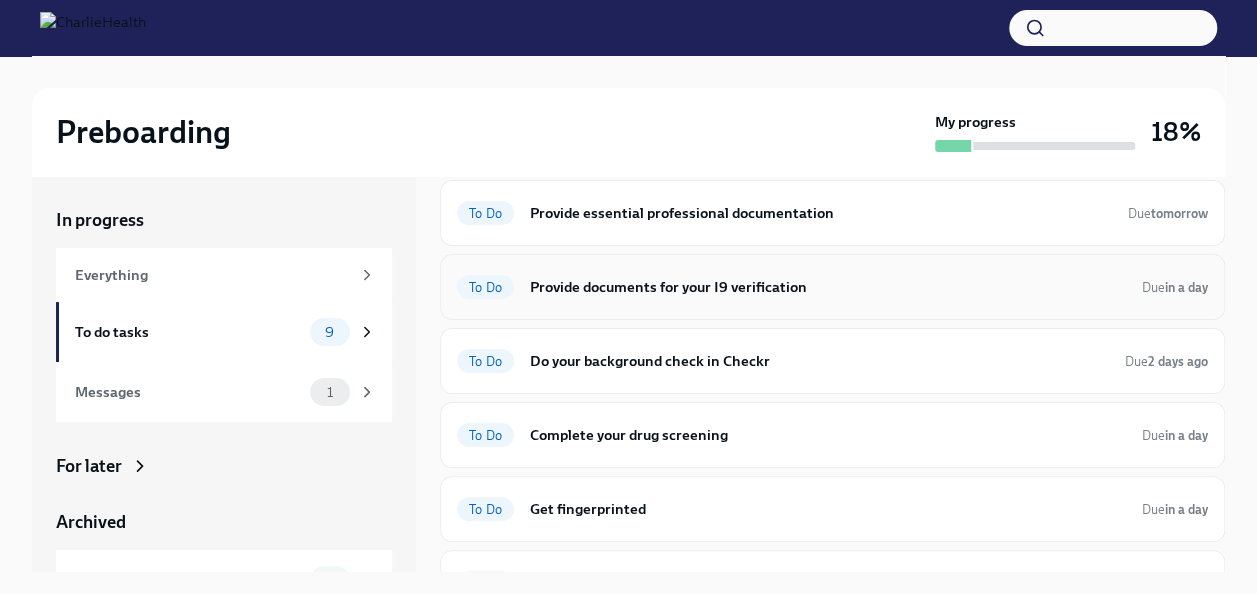 scroll, scrollTop: 100, scrollLeft: 0, axis: vertical 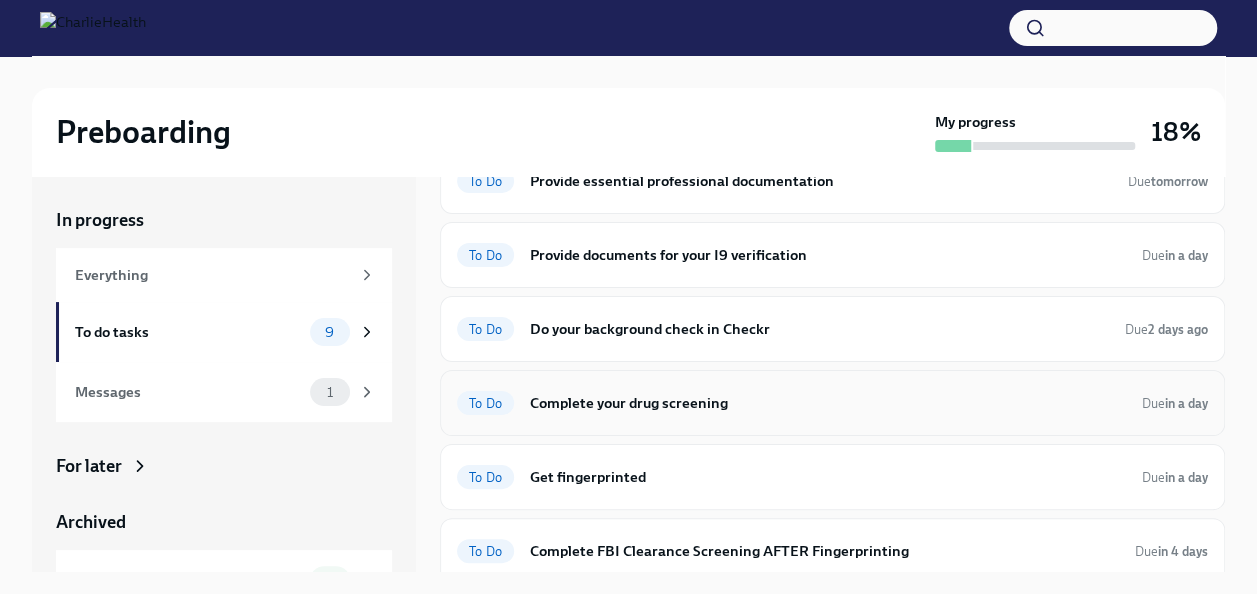 click on "Complete your drug screening" at bounding box center (828, 403) 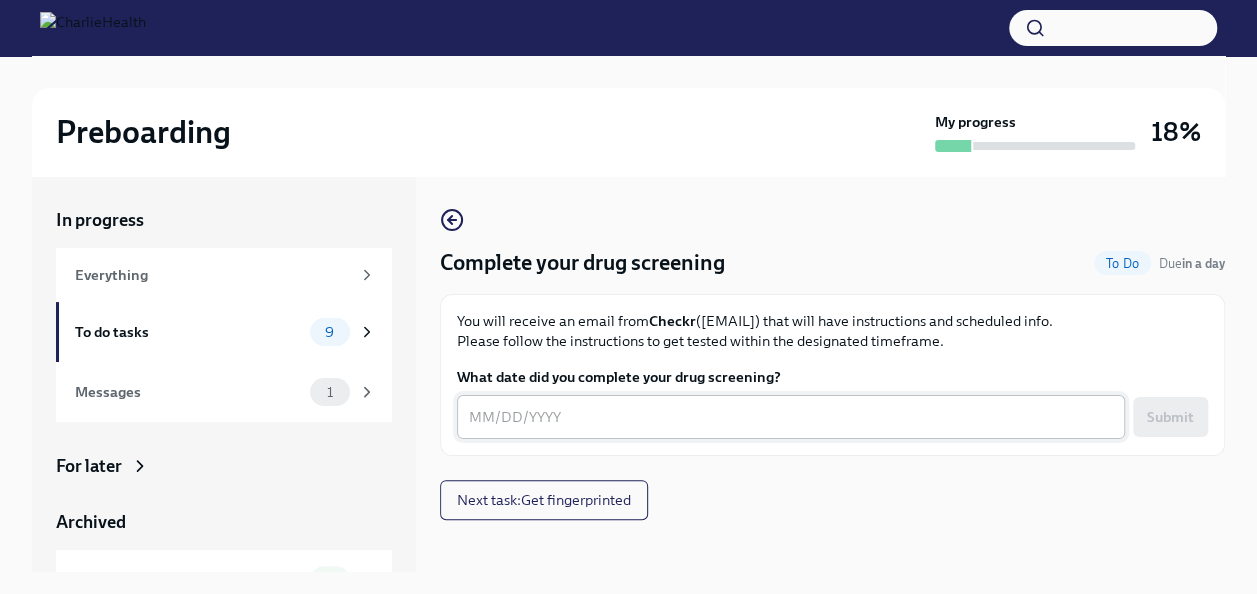 scroll, scrollTop: 34, scrollLeft: 0, axis: vertical 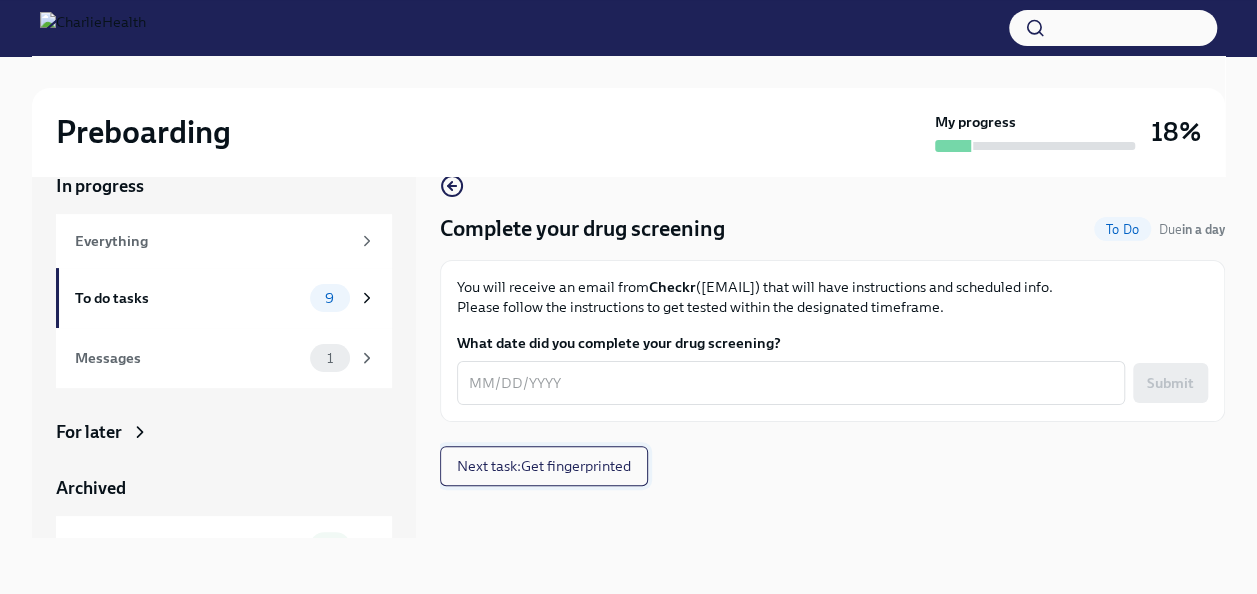 click on "Next task :  Get fingerprinted" at bounding box center (544, 466) 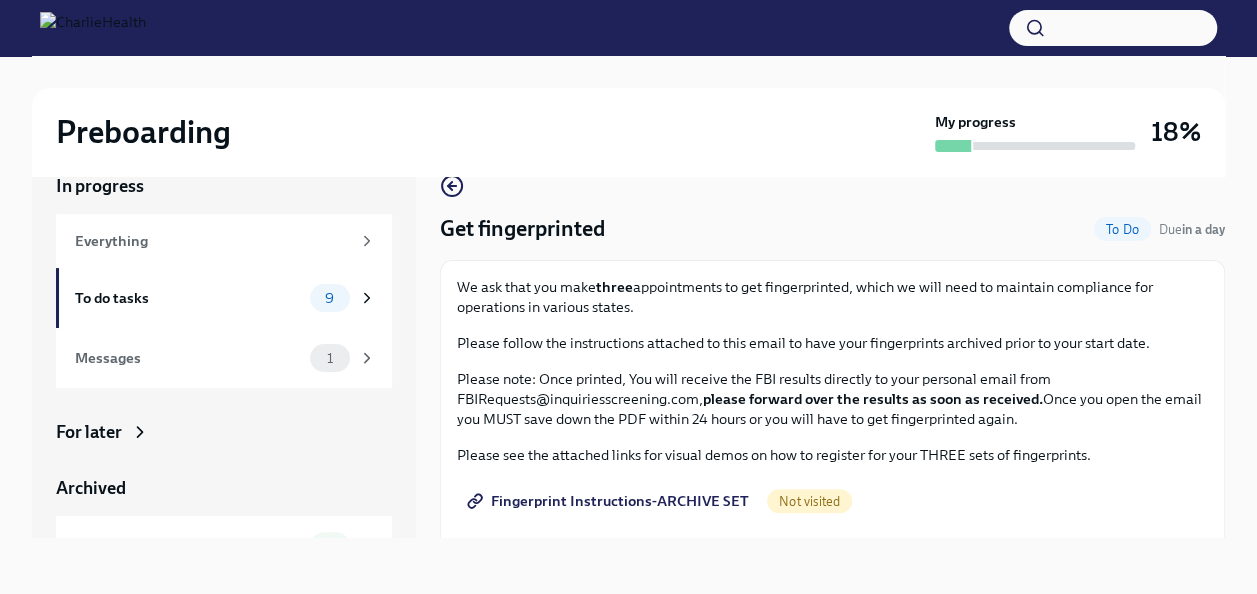 scroll, scrollTop: 200, scrollLeft: 0, axis: vertical 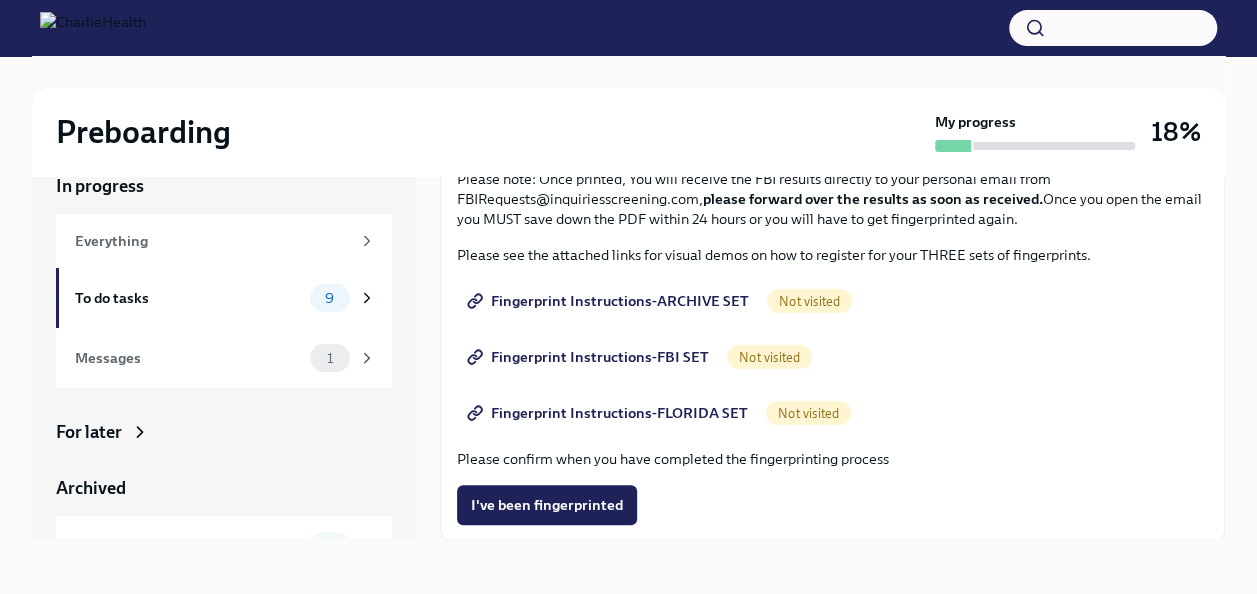 click on "Fingerprint Instructions-ARCHIVE SET" at bounding box center [610, 301] 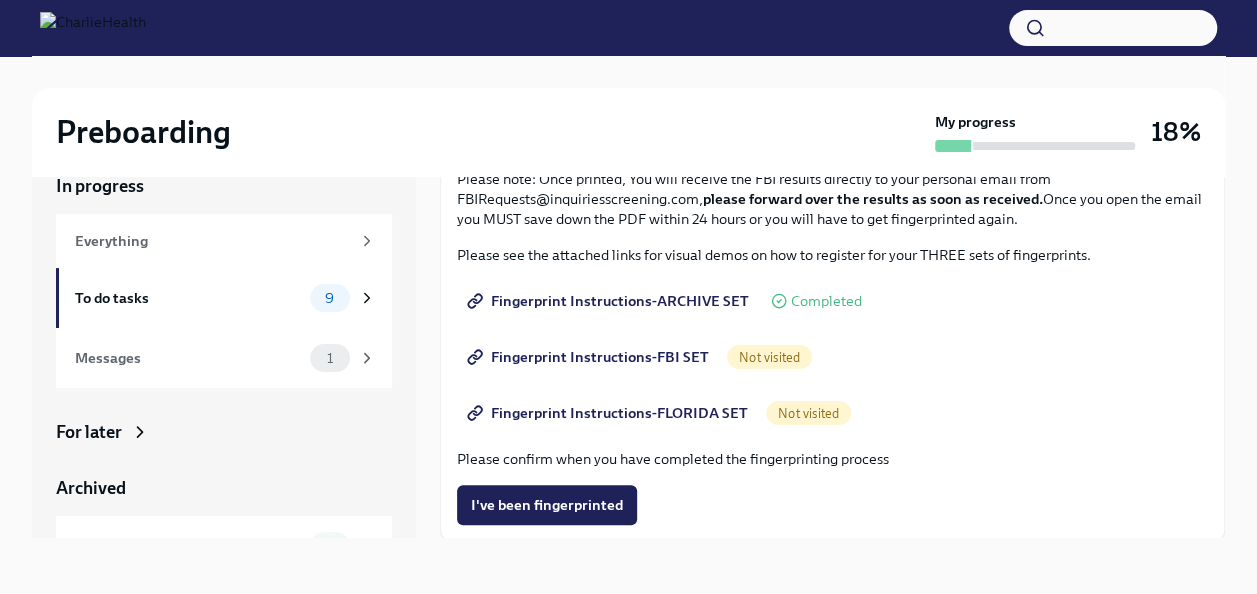 click on "Fingerprint Instructions-FBI SET" at bounding box center [590, 357] 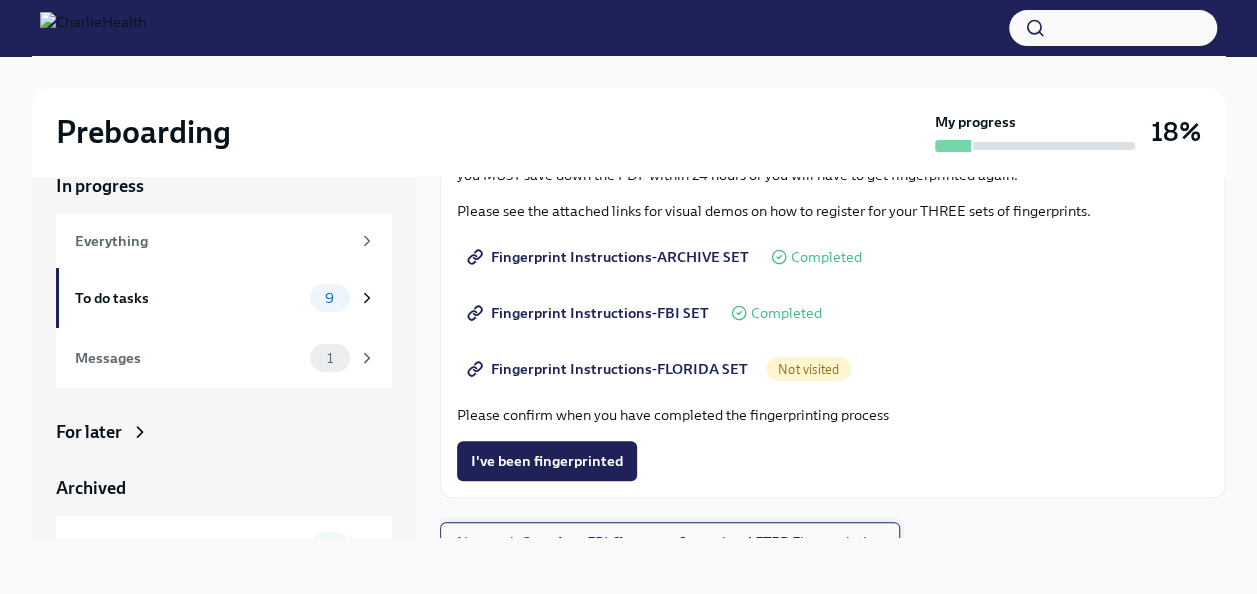 scroll, scrollTop: 266, scrollLeft: 0, axis: vertical 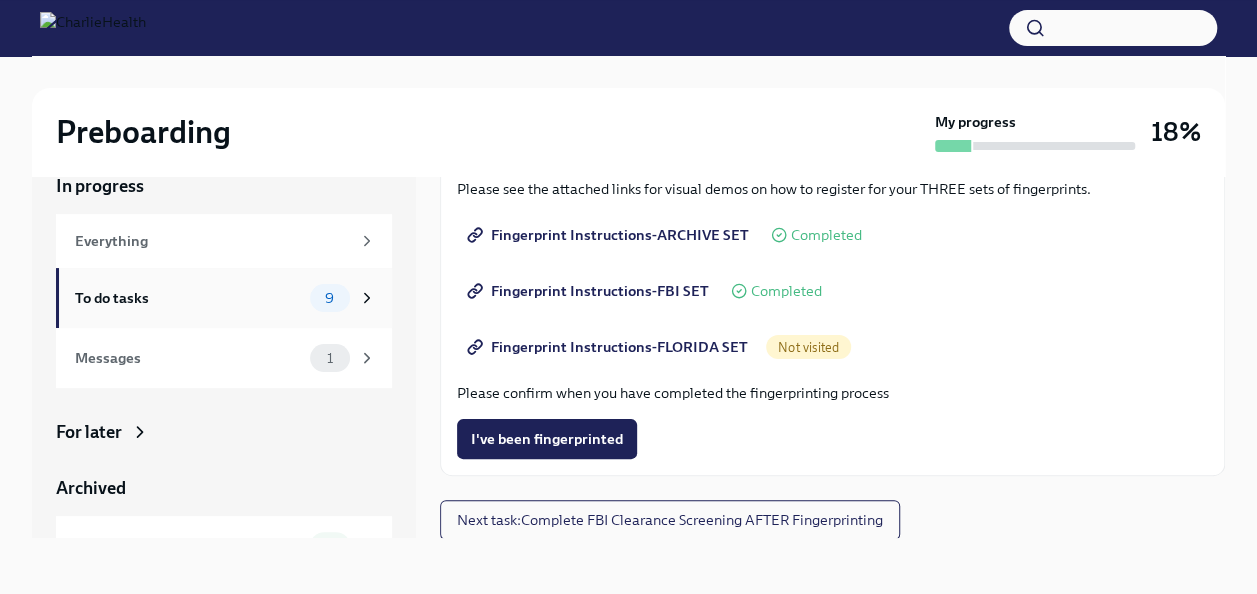 click on "To do tasks" at bounding box center (188, 298) 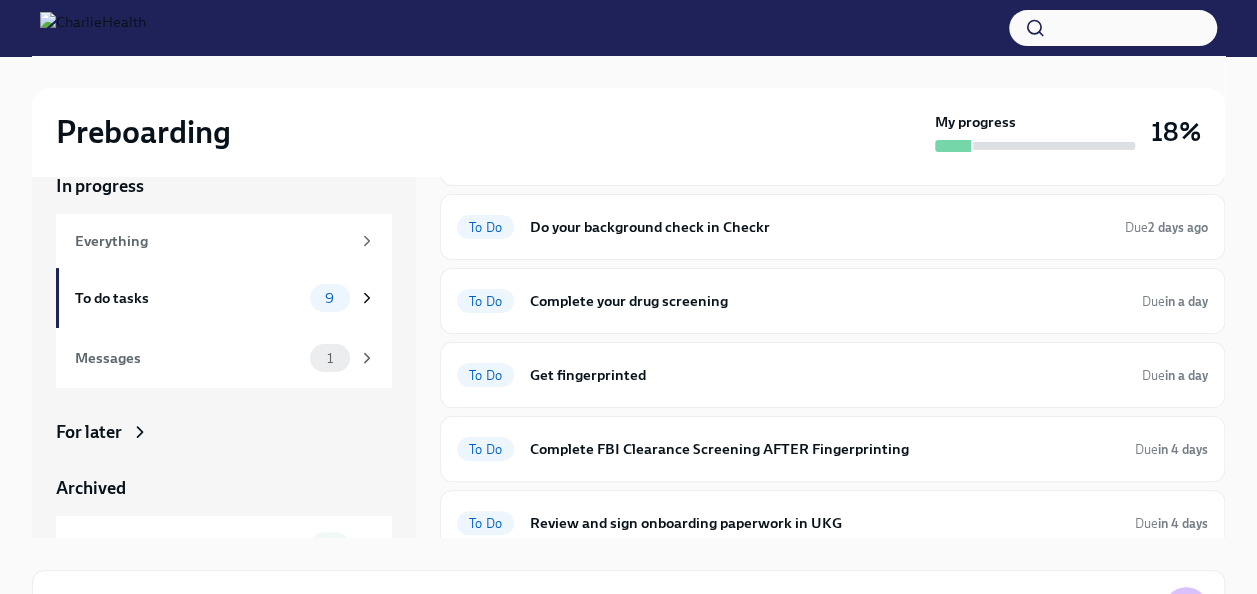 scroll, scrollTop: 200, scrollLeft: 0, axis: vertical 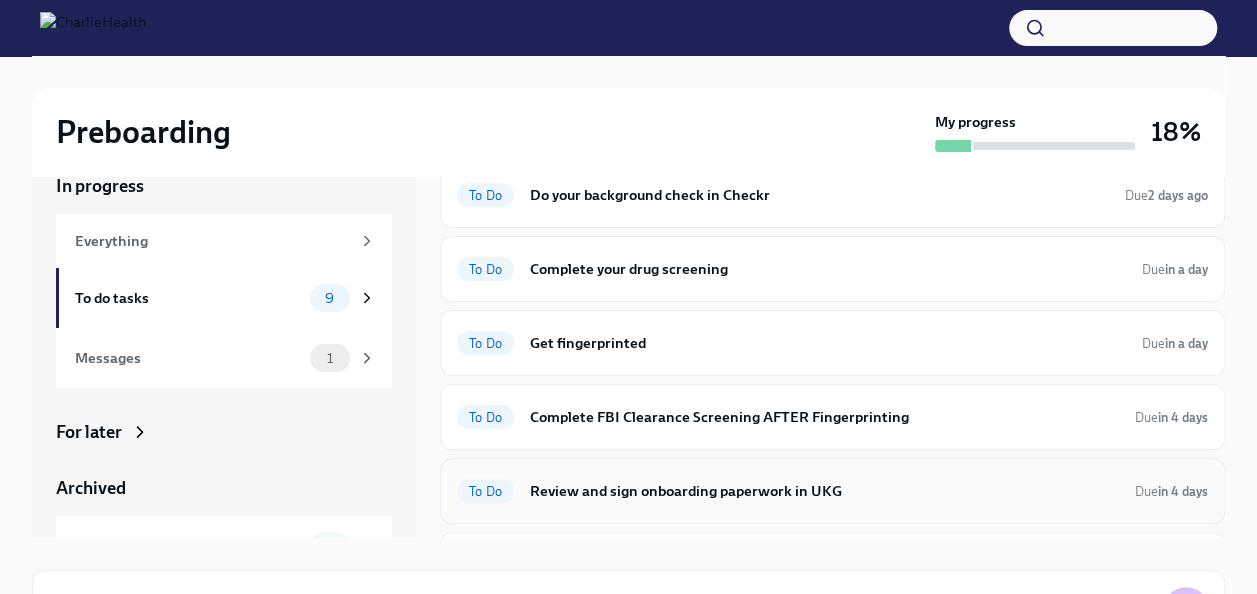click on "Review and sign onboarding paperwork in UKG" at bounding box center [824, 491] 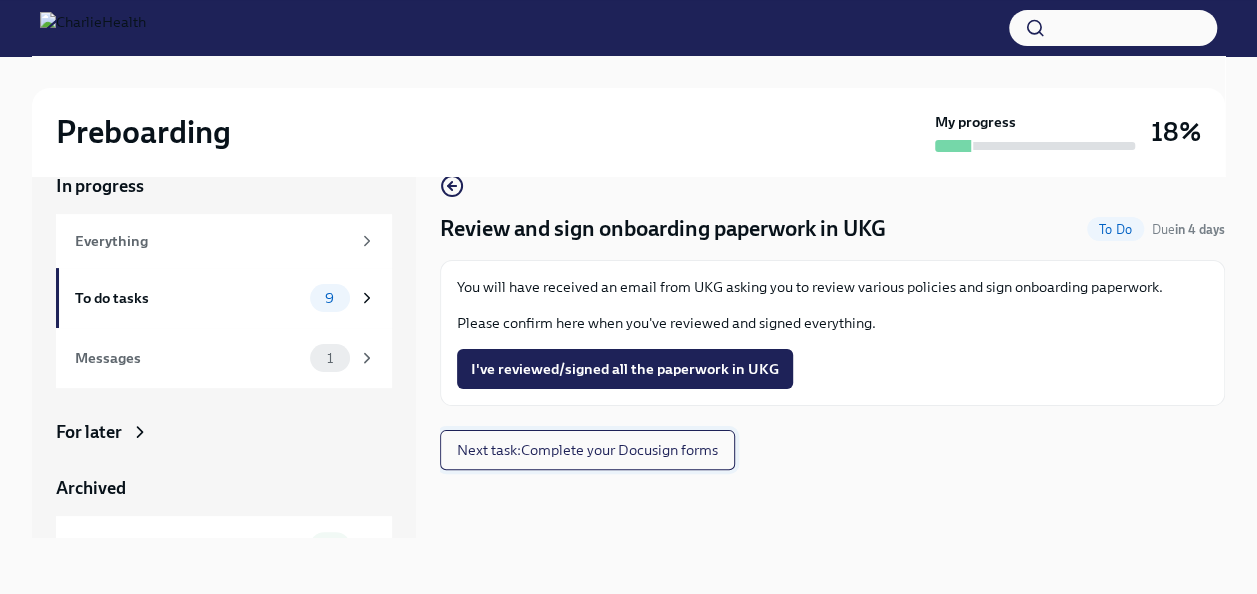 click on "Next task :  Complete your Docusign forms" at bounding box center [587, 450] 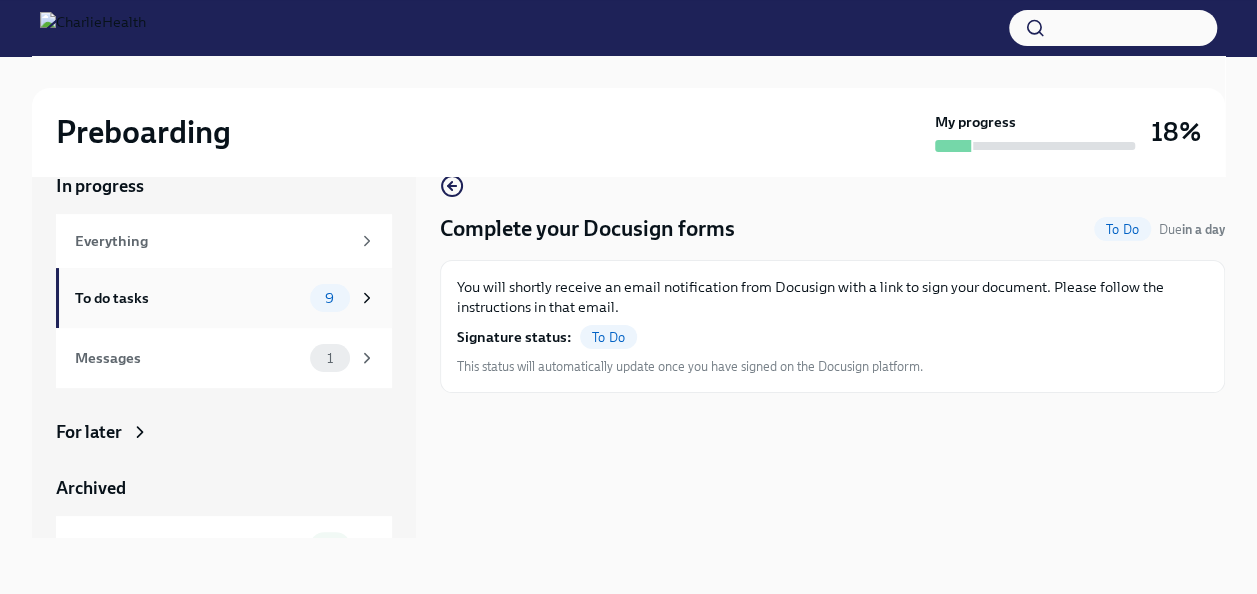 click on "9" at bounding box center [330, 298] 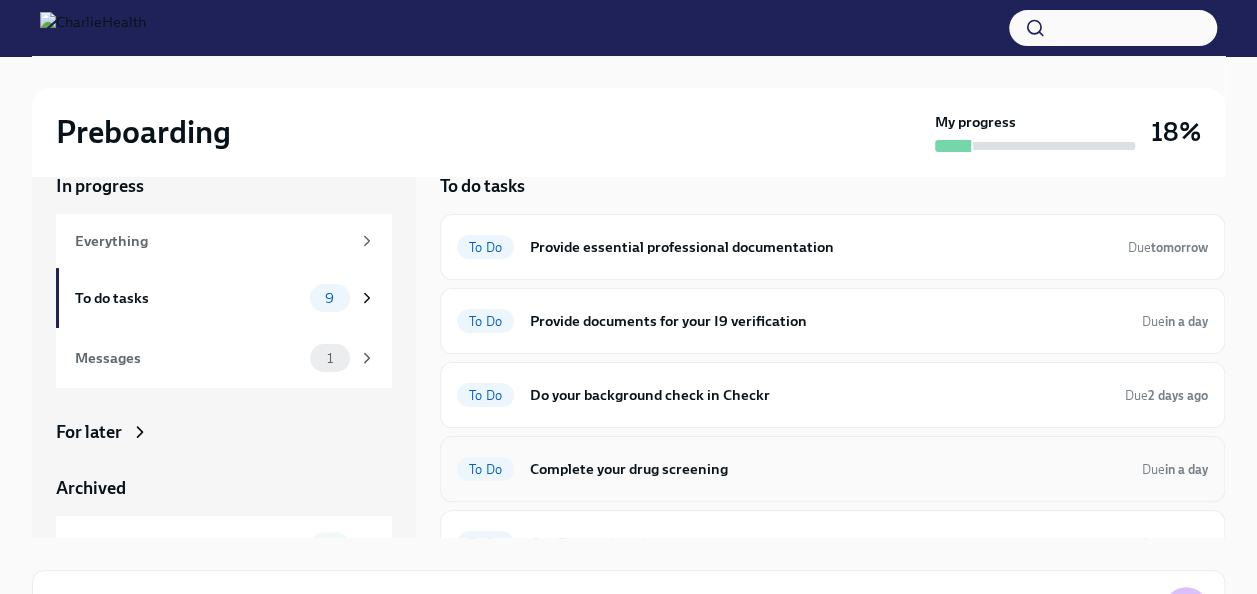 scroll, scrollTop: 0, scrollLeft: 0, axis: both 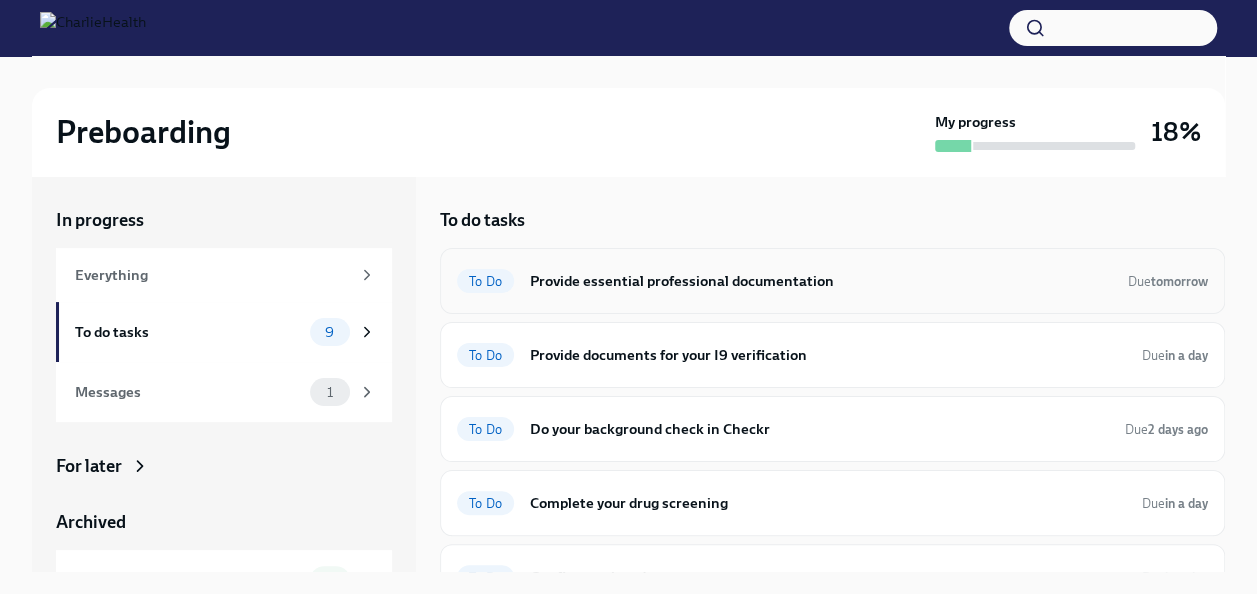 click on "Provide essential professional documentation" at bounding box center (821, 281) 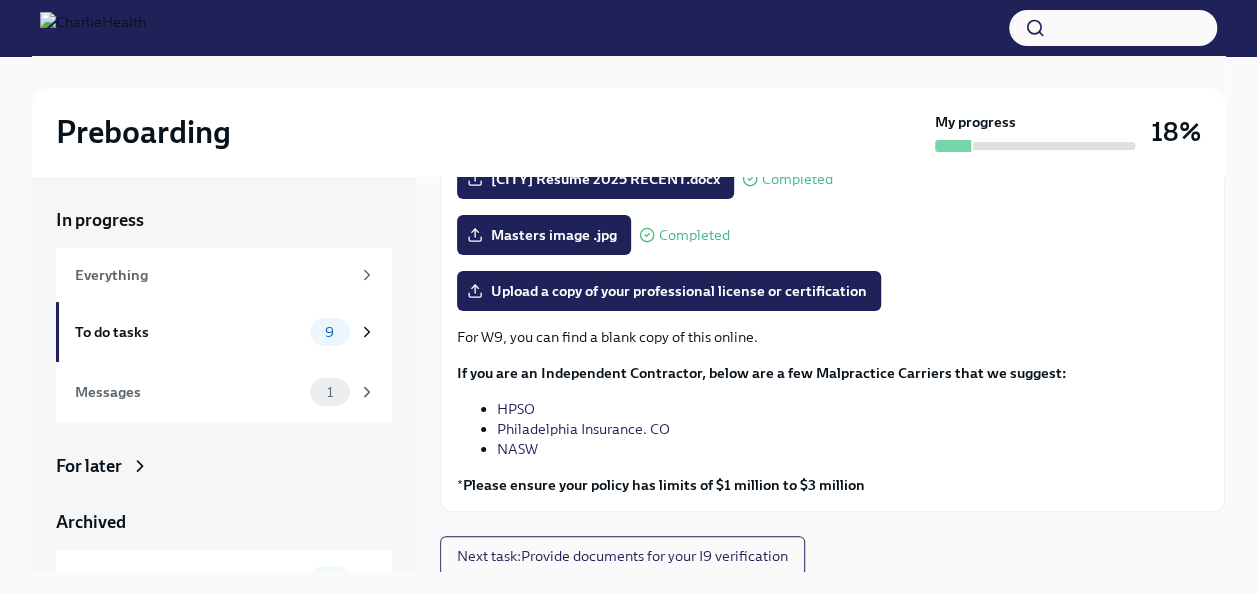 scroll, scrollTop: 302, scrollLeft: 0, axis: vertical 